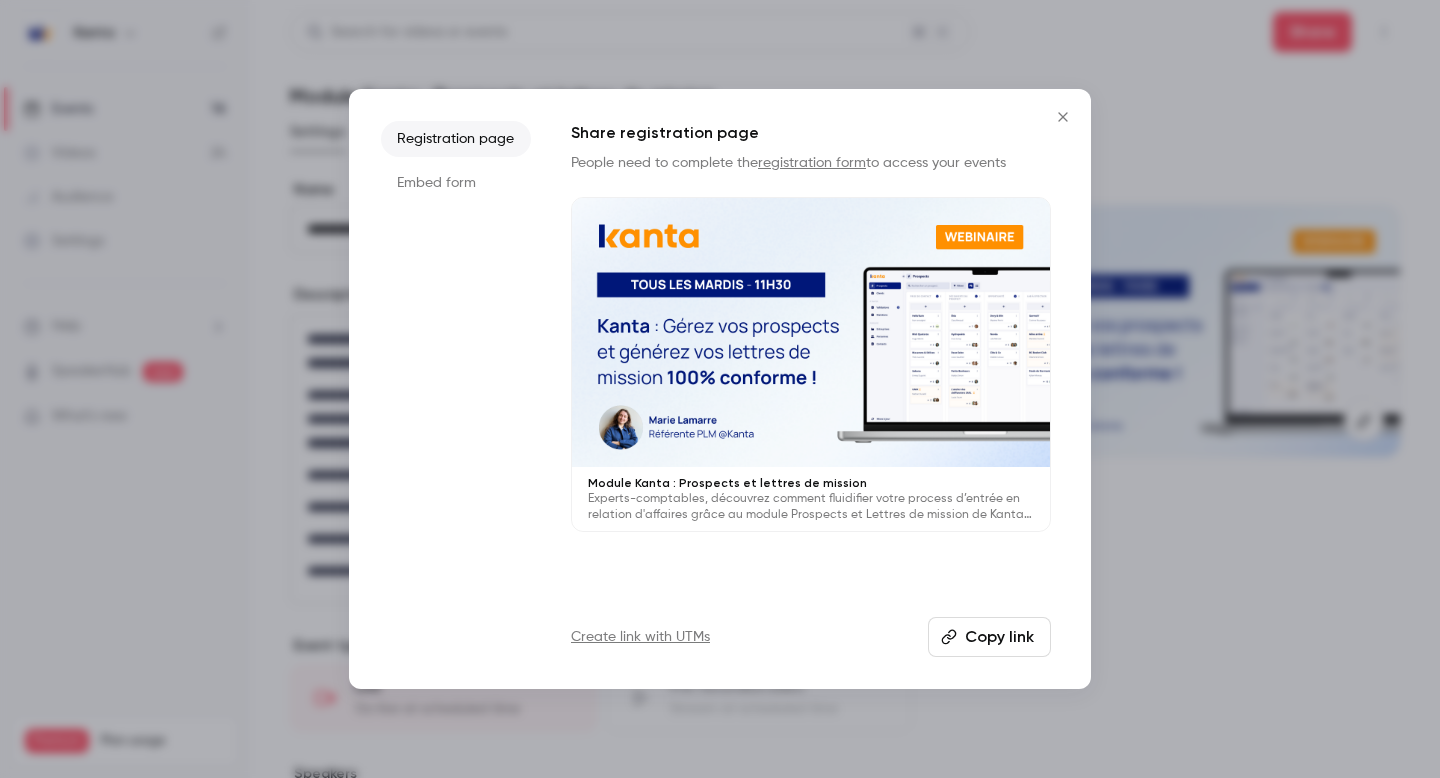 scroll, scrollTop: 0, scrollLeft: 0, axis: both 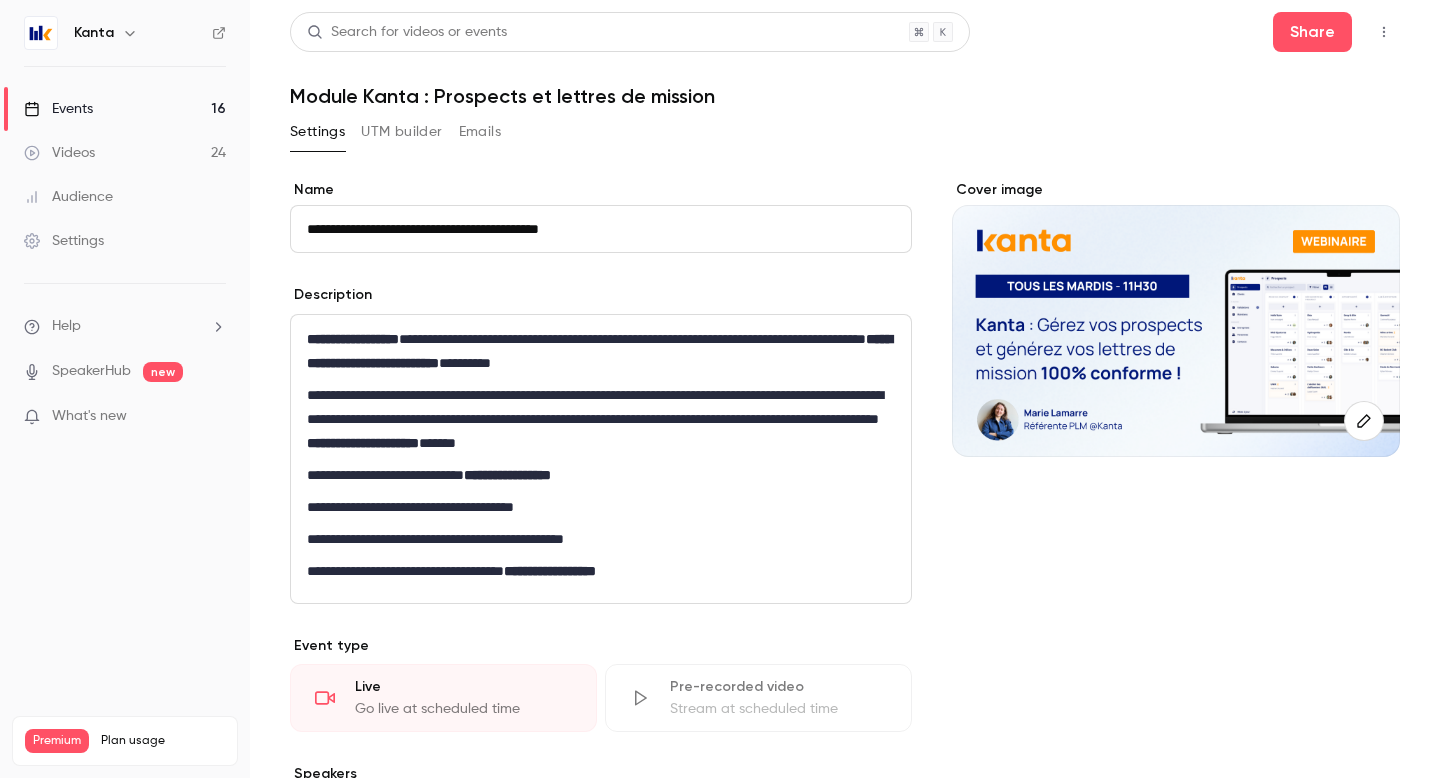 click on "Events 16" at bounding box center [125, 109] 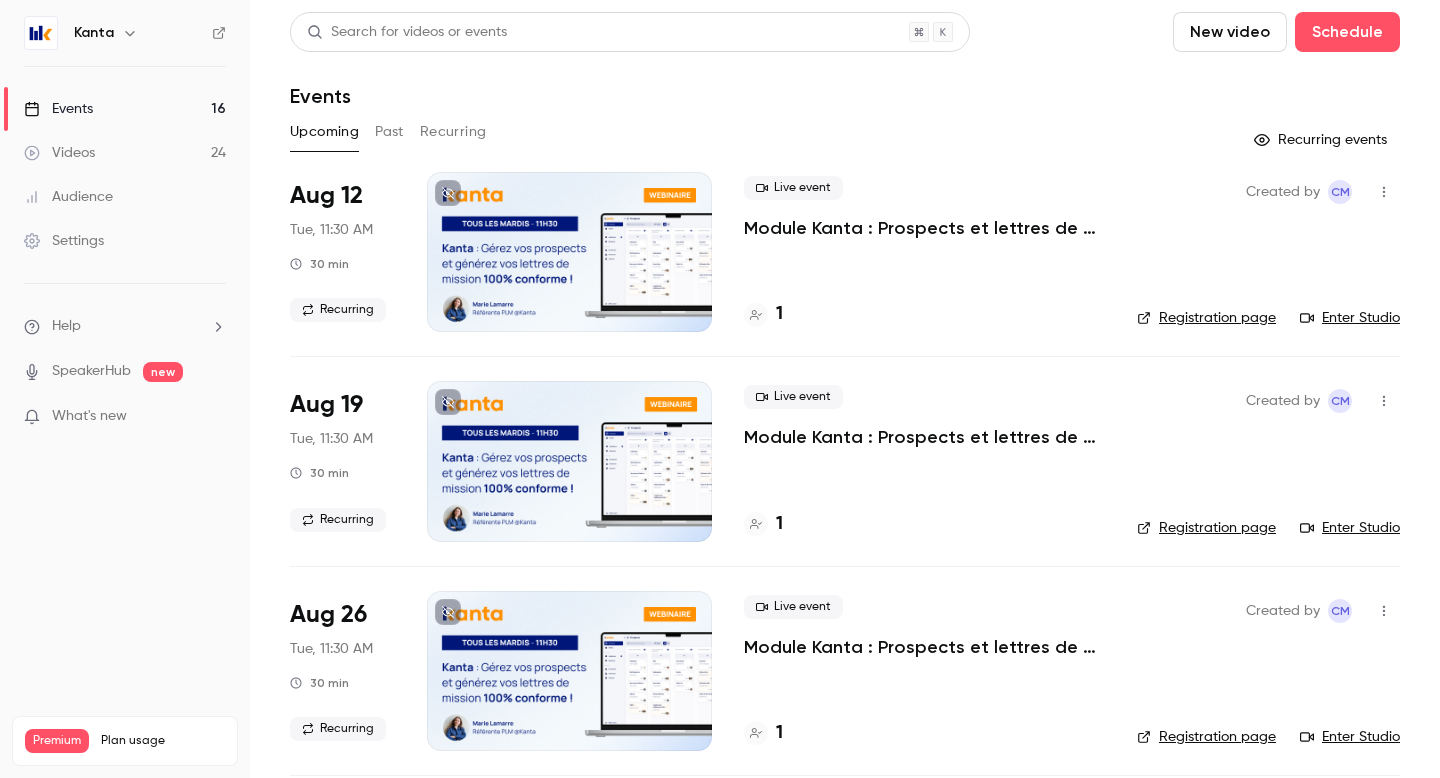 click 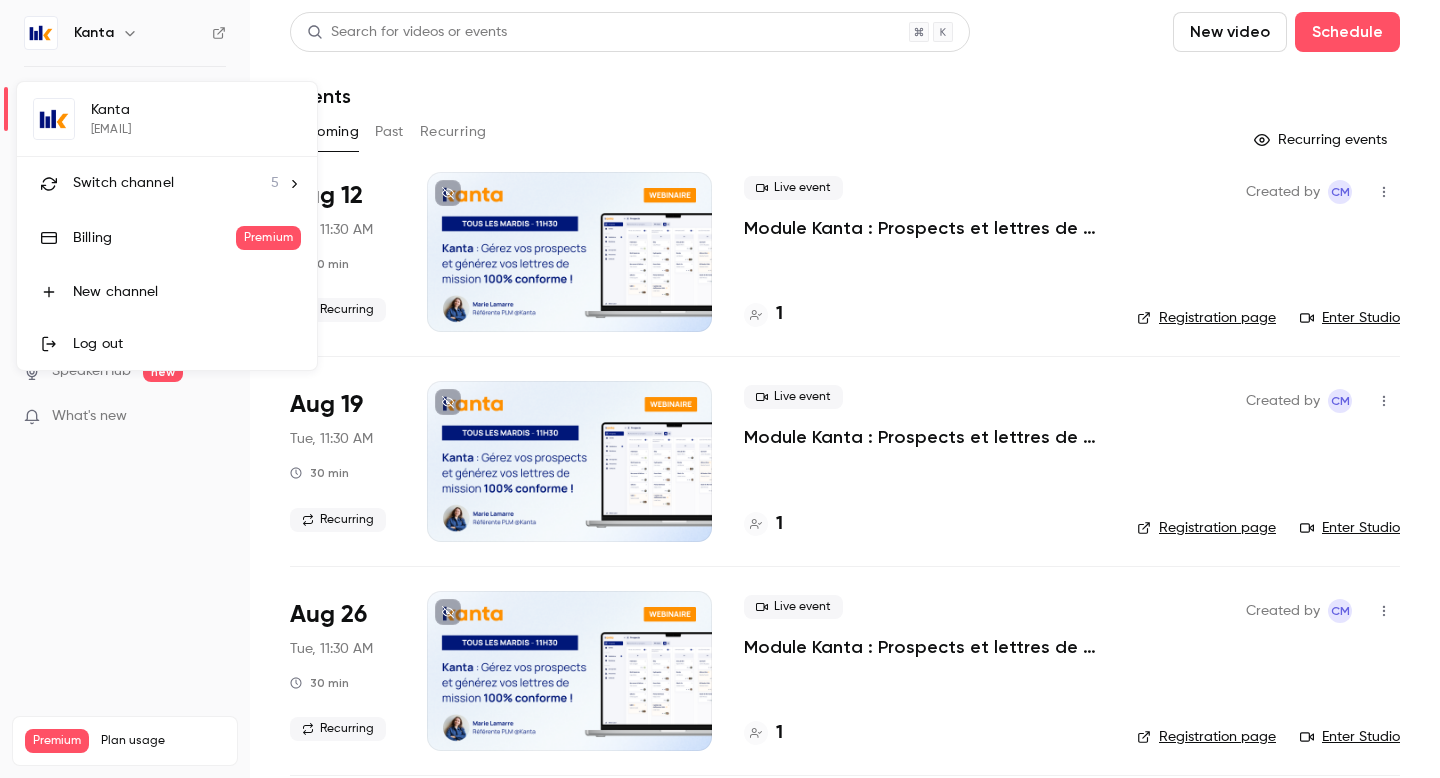 click on "Kanta [EMAIL] Switch channel 5 Billing Premium New channel Log out" at bounding box center (167, 226) 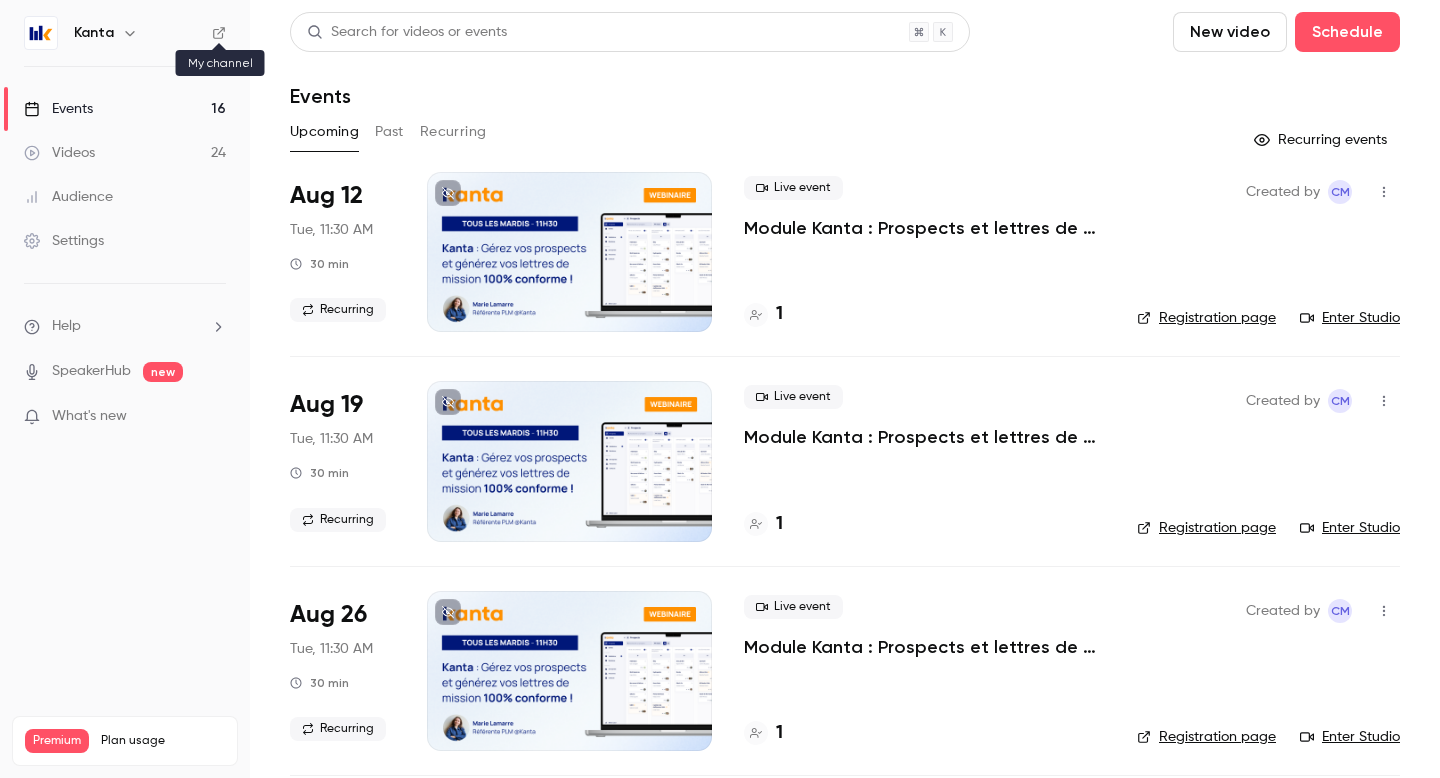 click 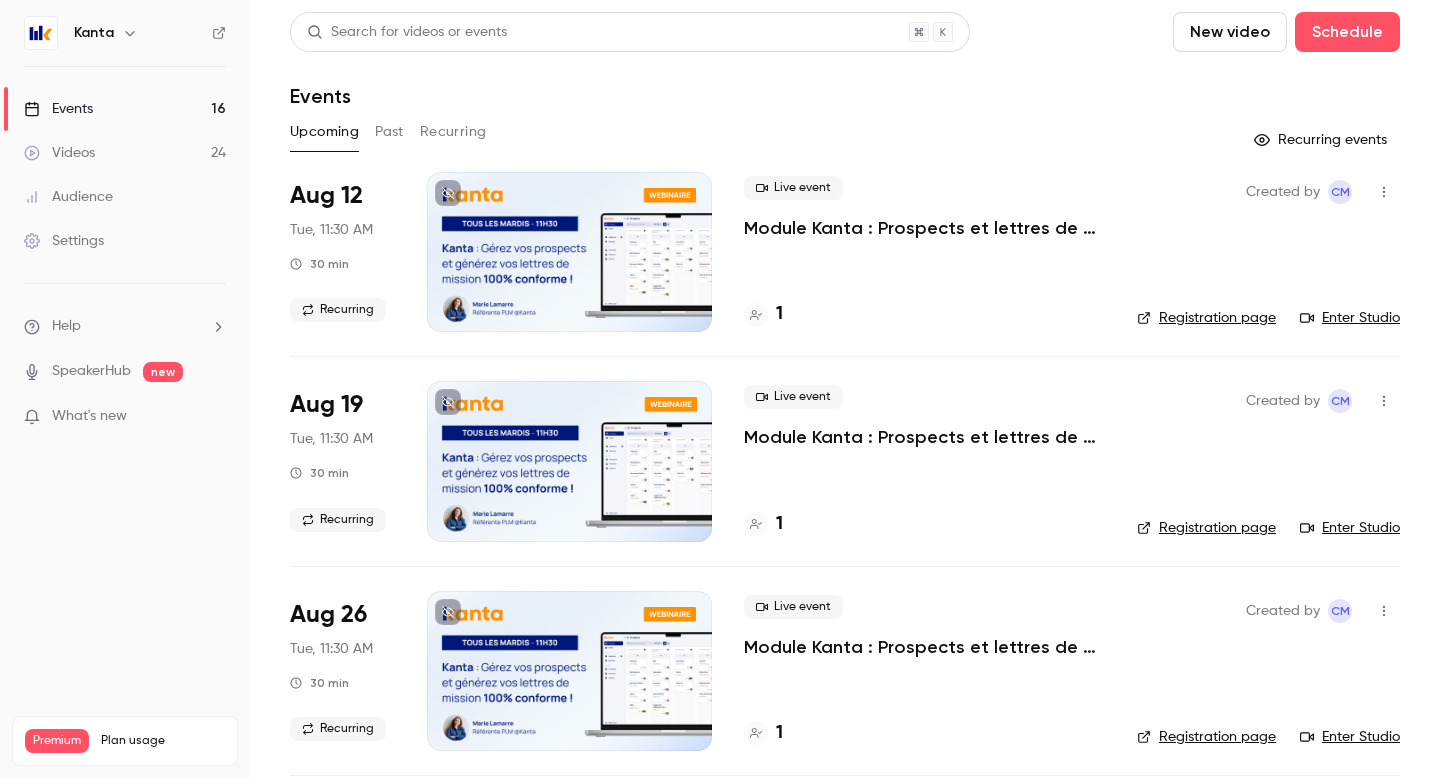 click at bounding box center [130, 33] 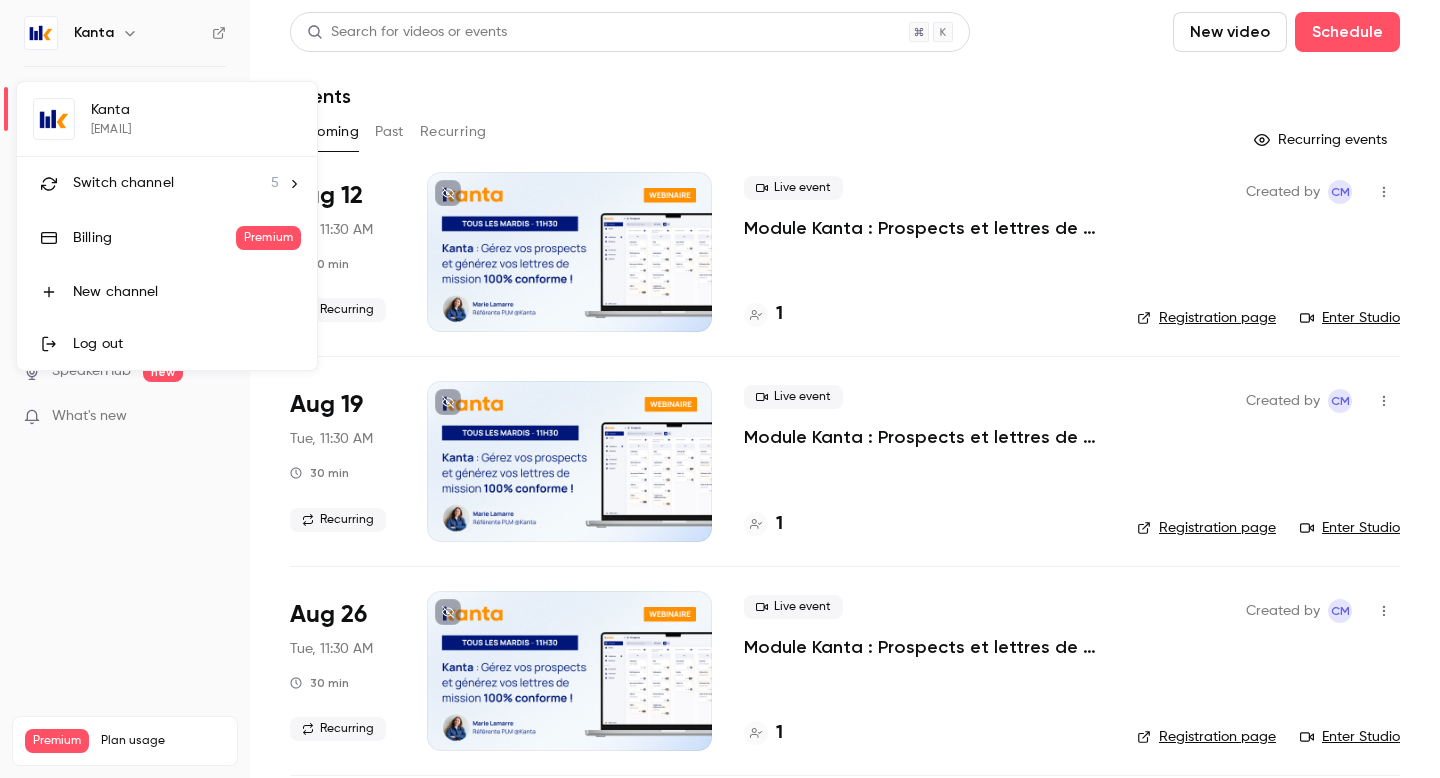 click on "Kanta [EMAIL] Switch channel 5 Billing Premium New channel Log out" at bounding box center [167, 226] 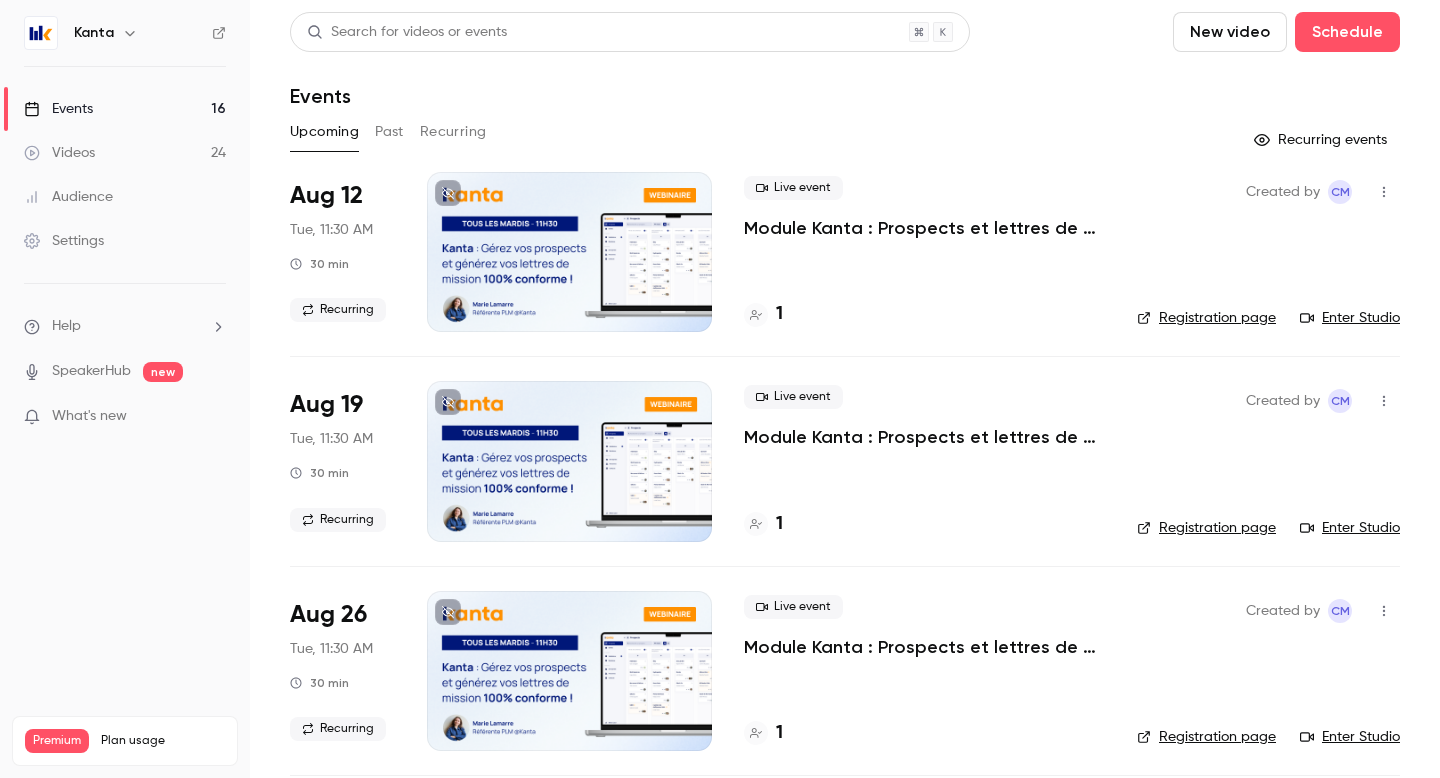 click 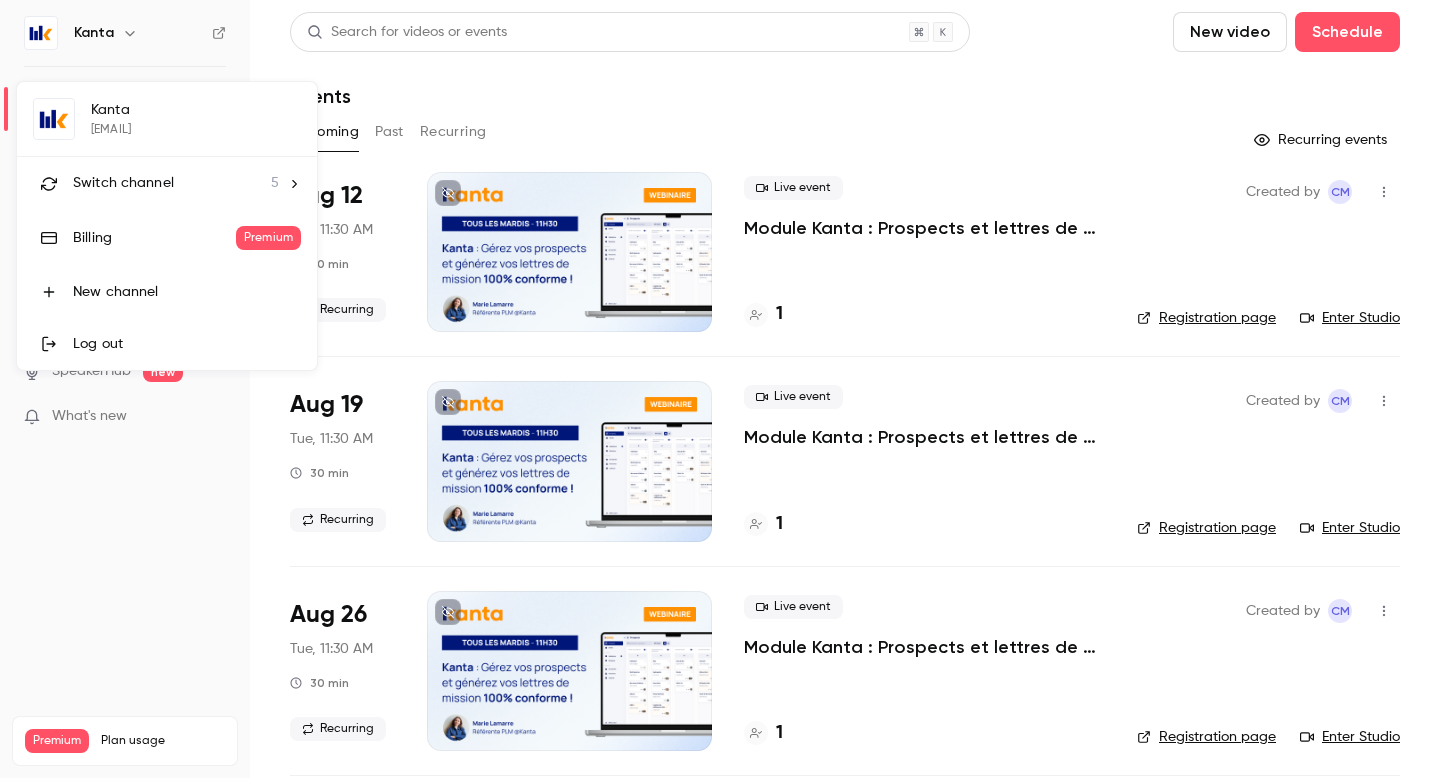 click on "Kanta [EMAIL] Switch channel 5 Billing Premium New channel Log out" at bounding box center [167, 226] 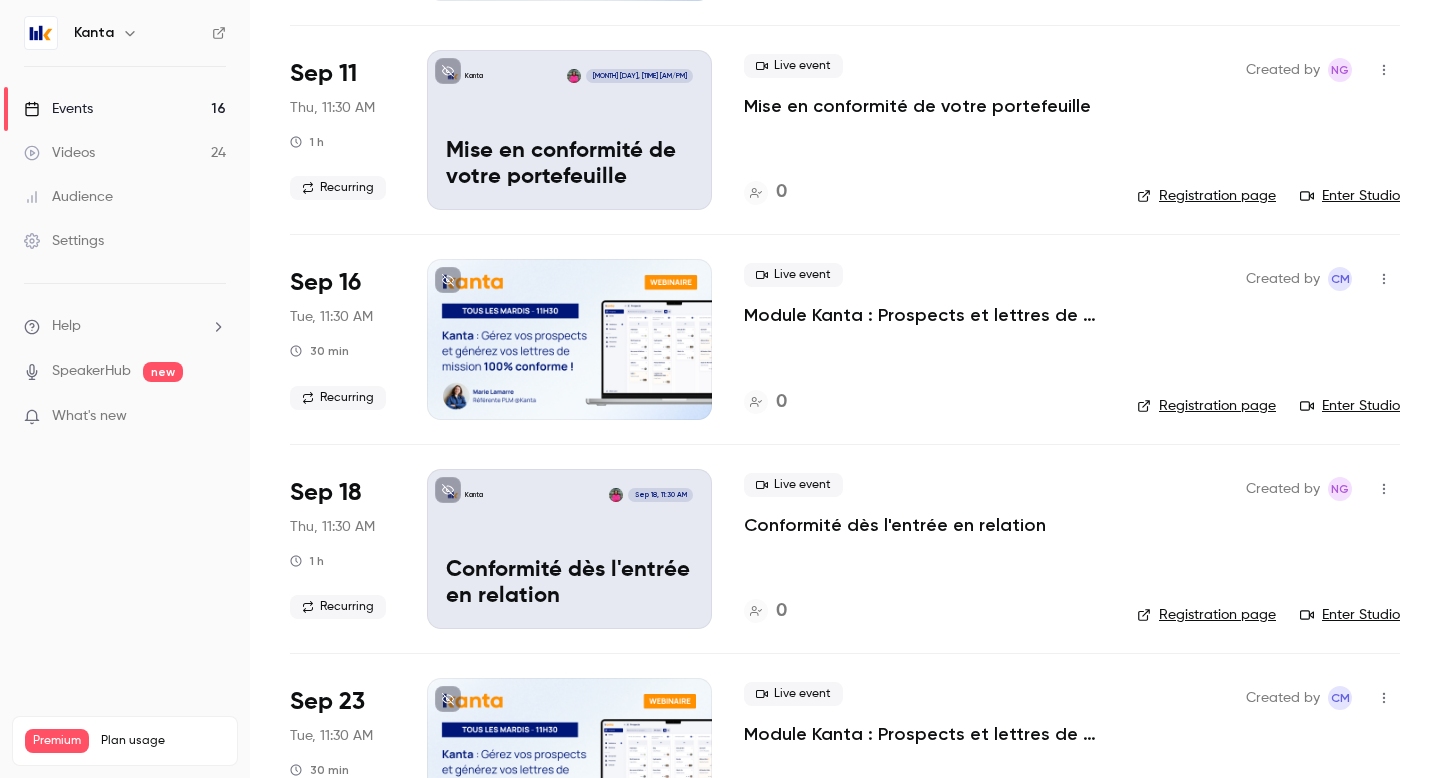 scroll, scrollTop: 0, scrollLeft: 0, axis: both 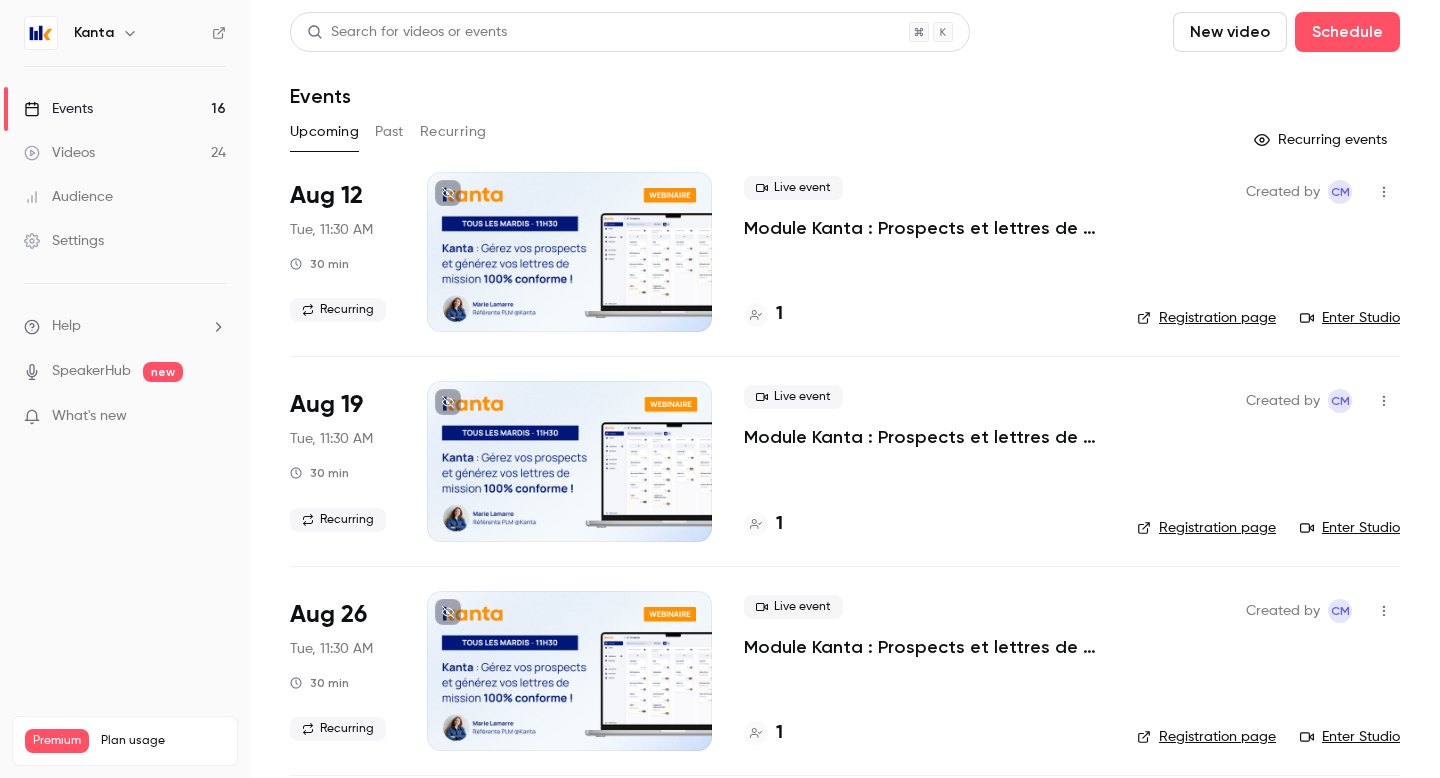 click on "Settings" at bounding box center (125, 241) 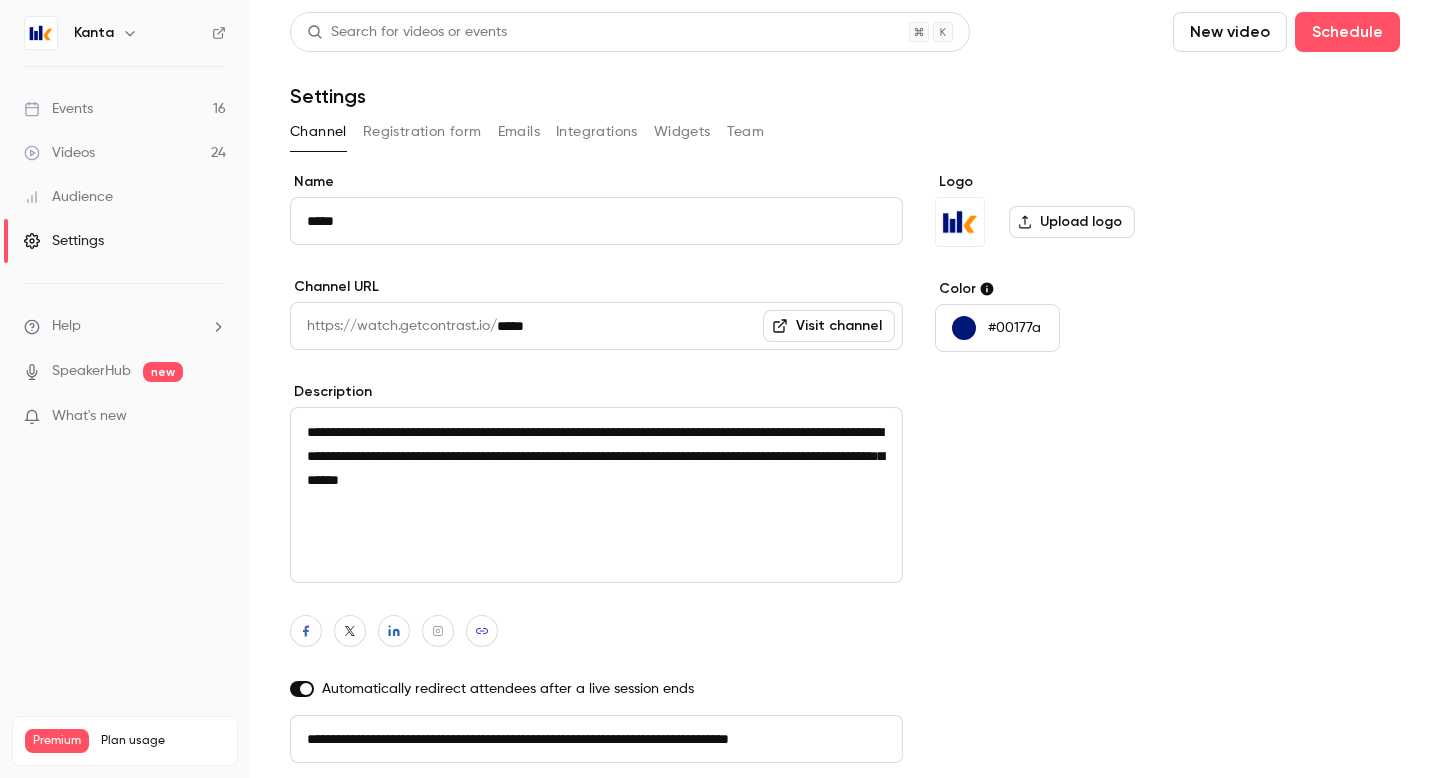 scroll, scrollTop: 0, scrollLeft: 45, axis: horizontal 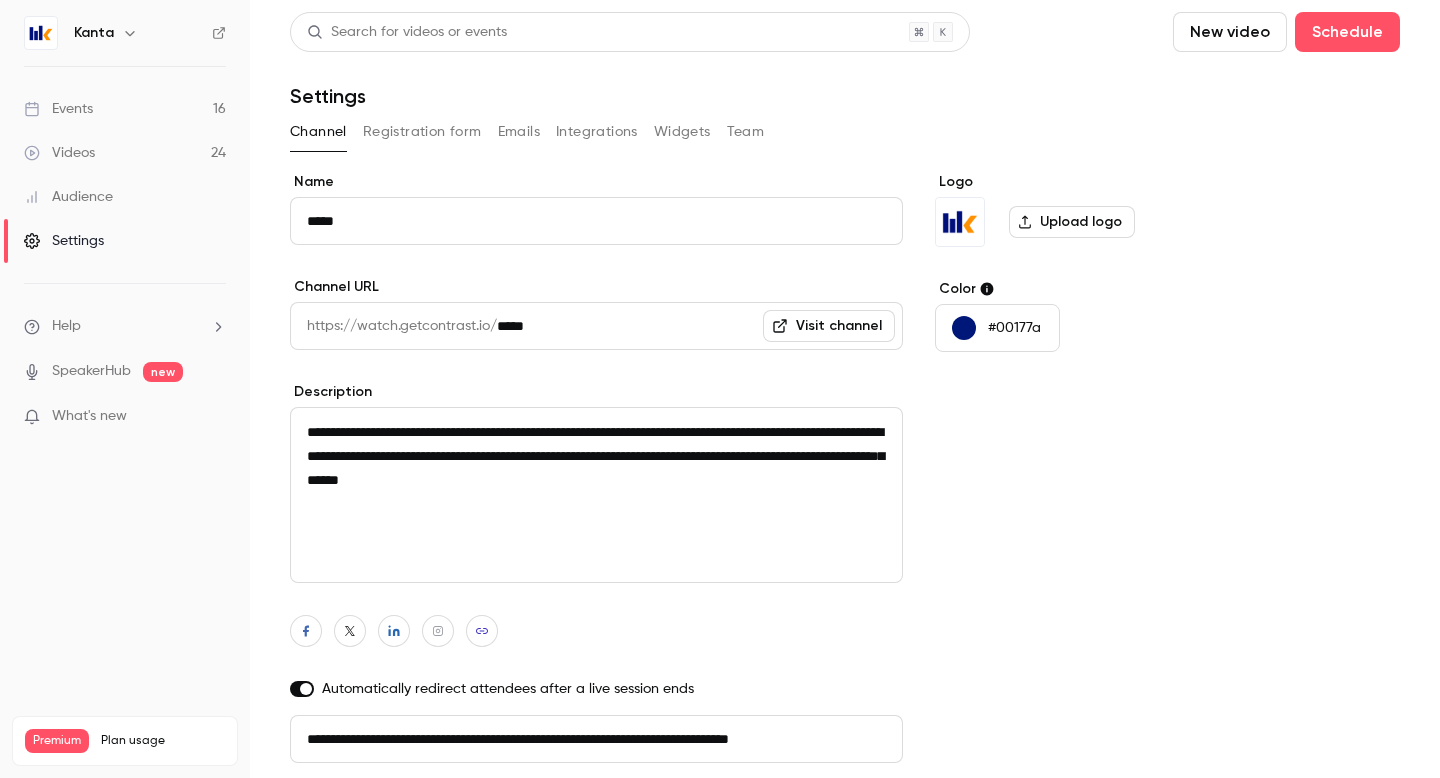 click on "Team" at bounding box center (746, 132) 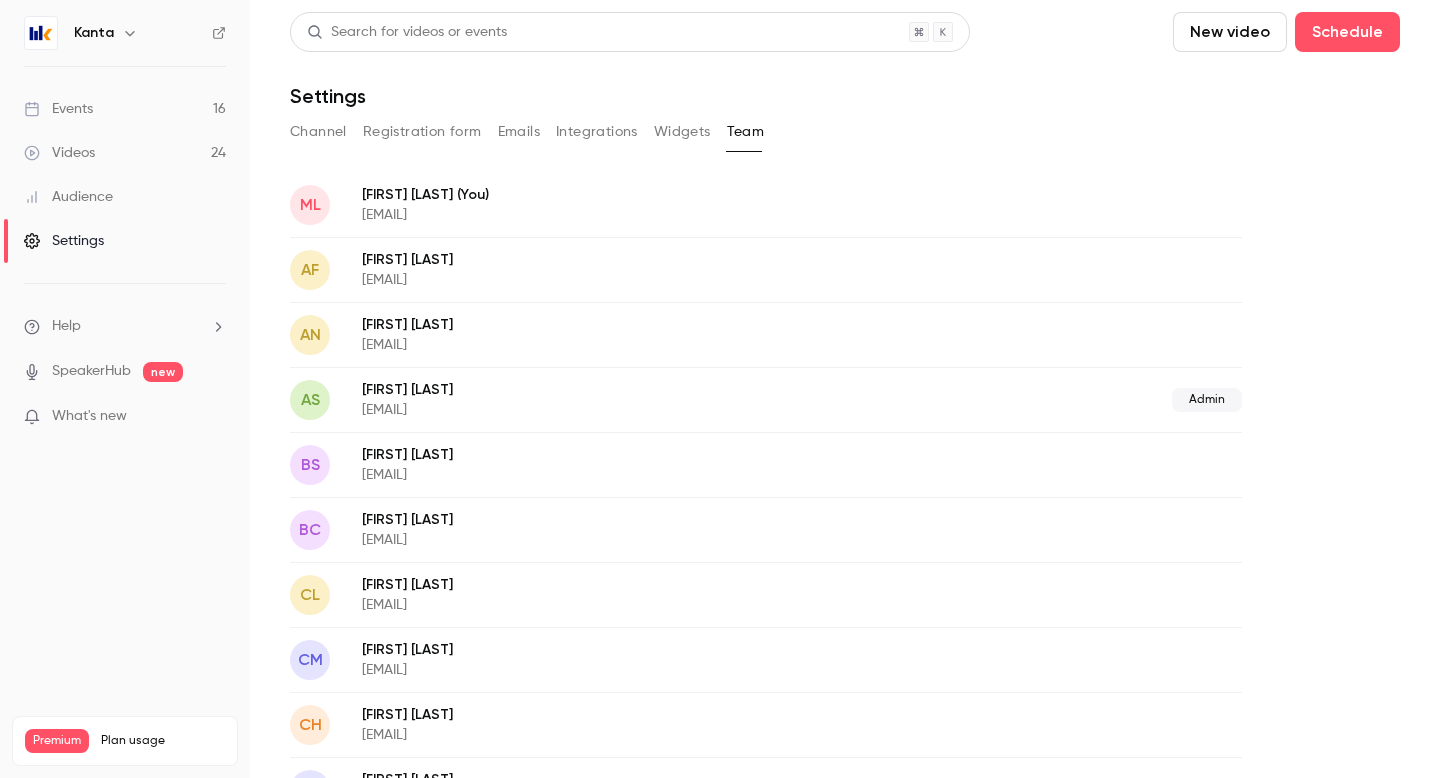 click on "[FIRST] [LAST]  (You)" at bounding box center [614, 194] 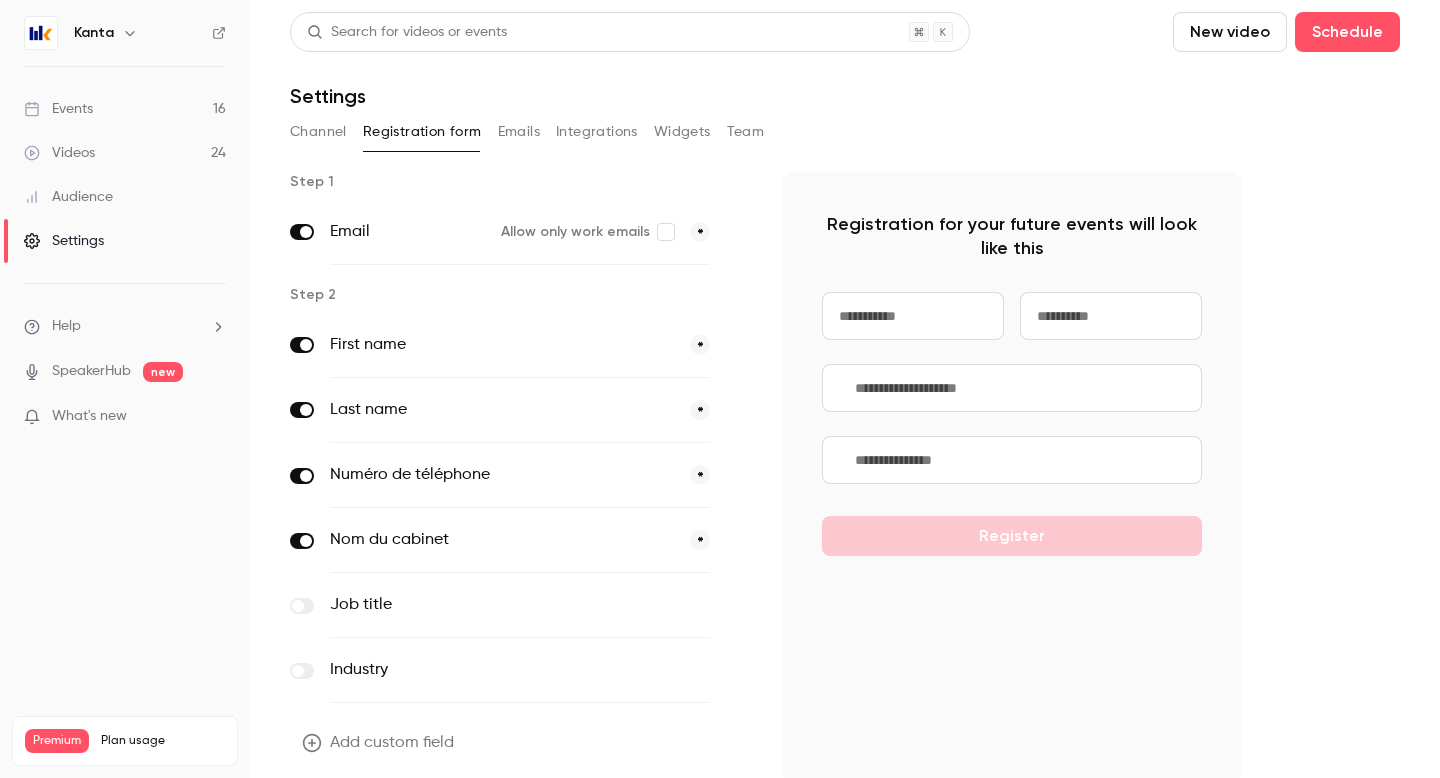 click on "Kanta" at bounding box center (135, 33) 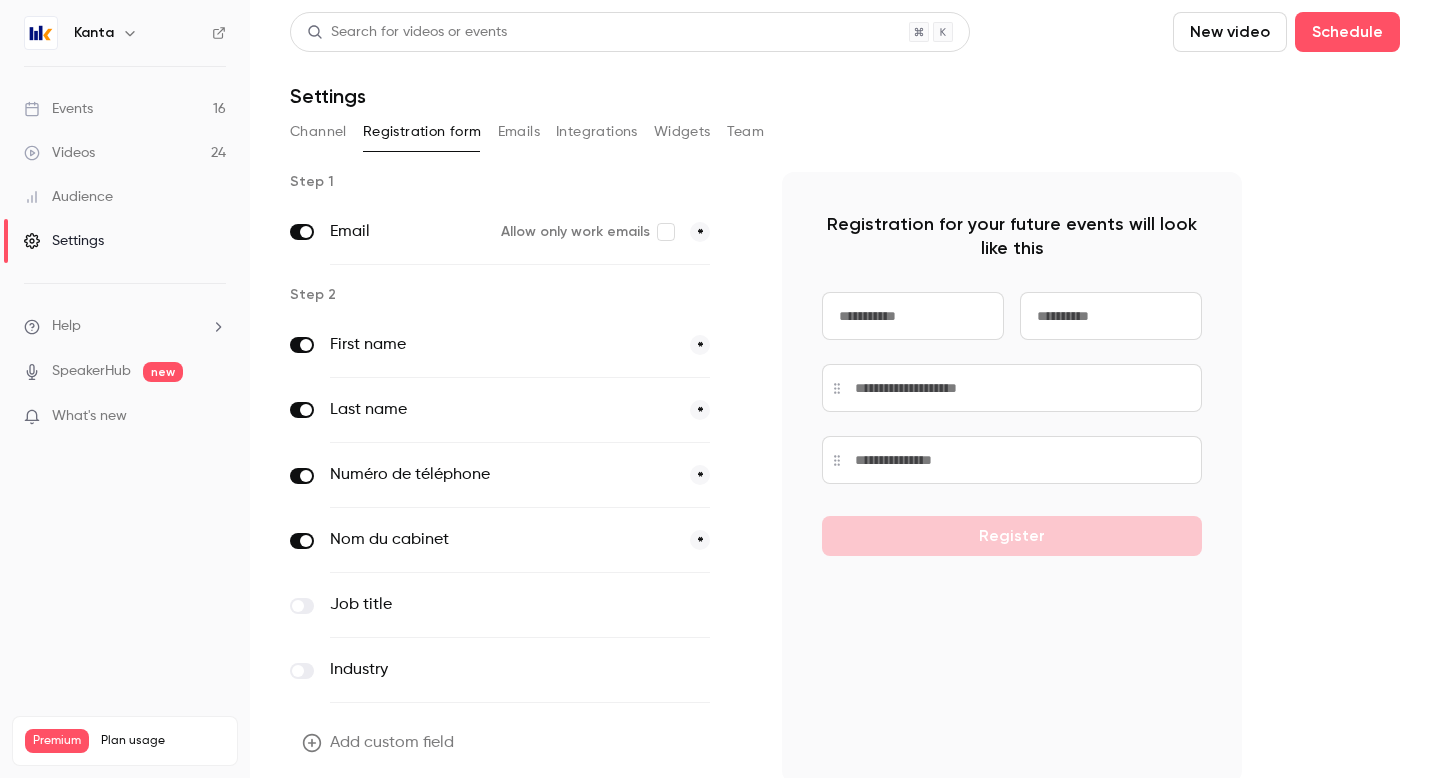 click on "Kanta" at bounding box center (94, 33) 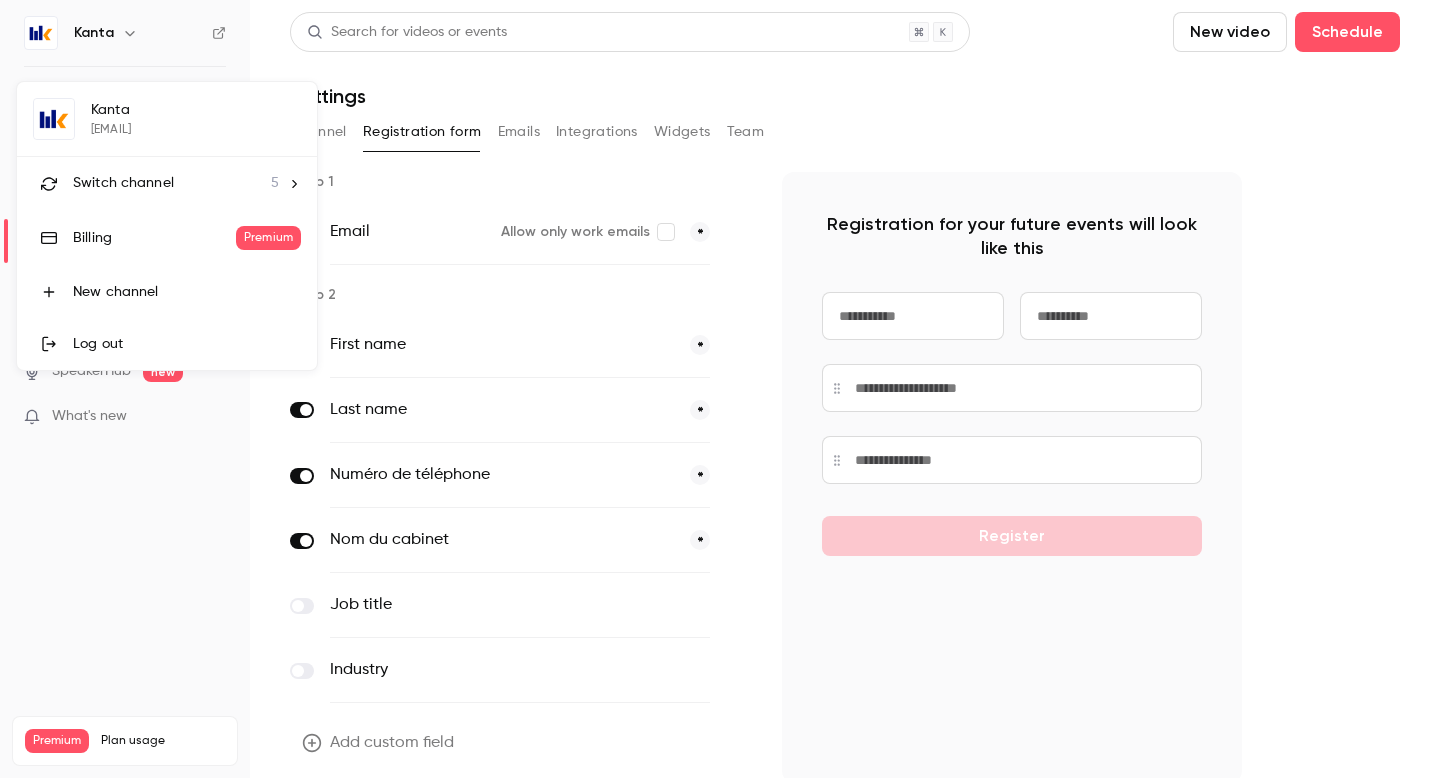 click at bounding box center [720, 389] 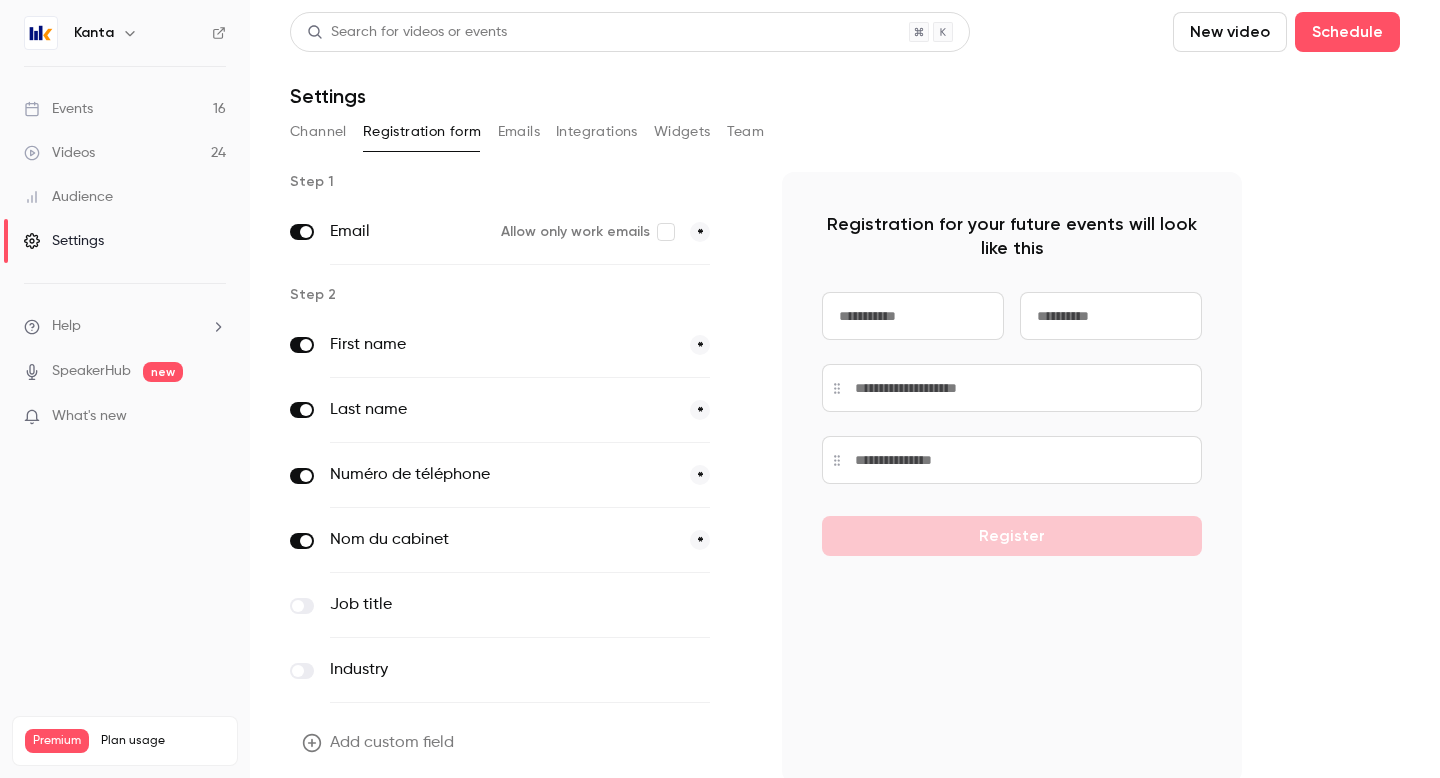 click on "Help" at bounding box center [125, 326] 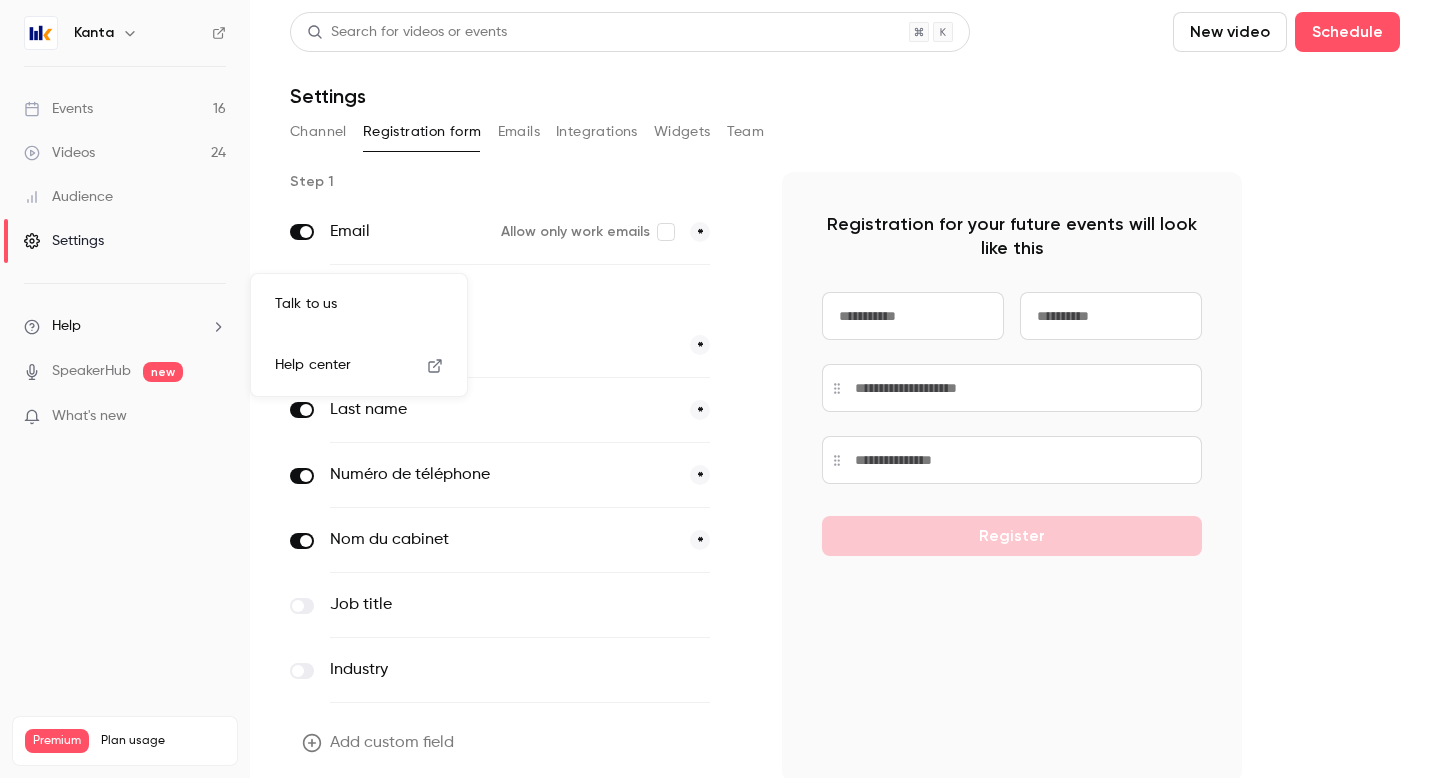 click on "Help center" at bounding box center (313, 365) 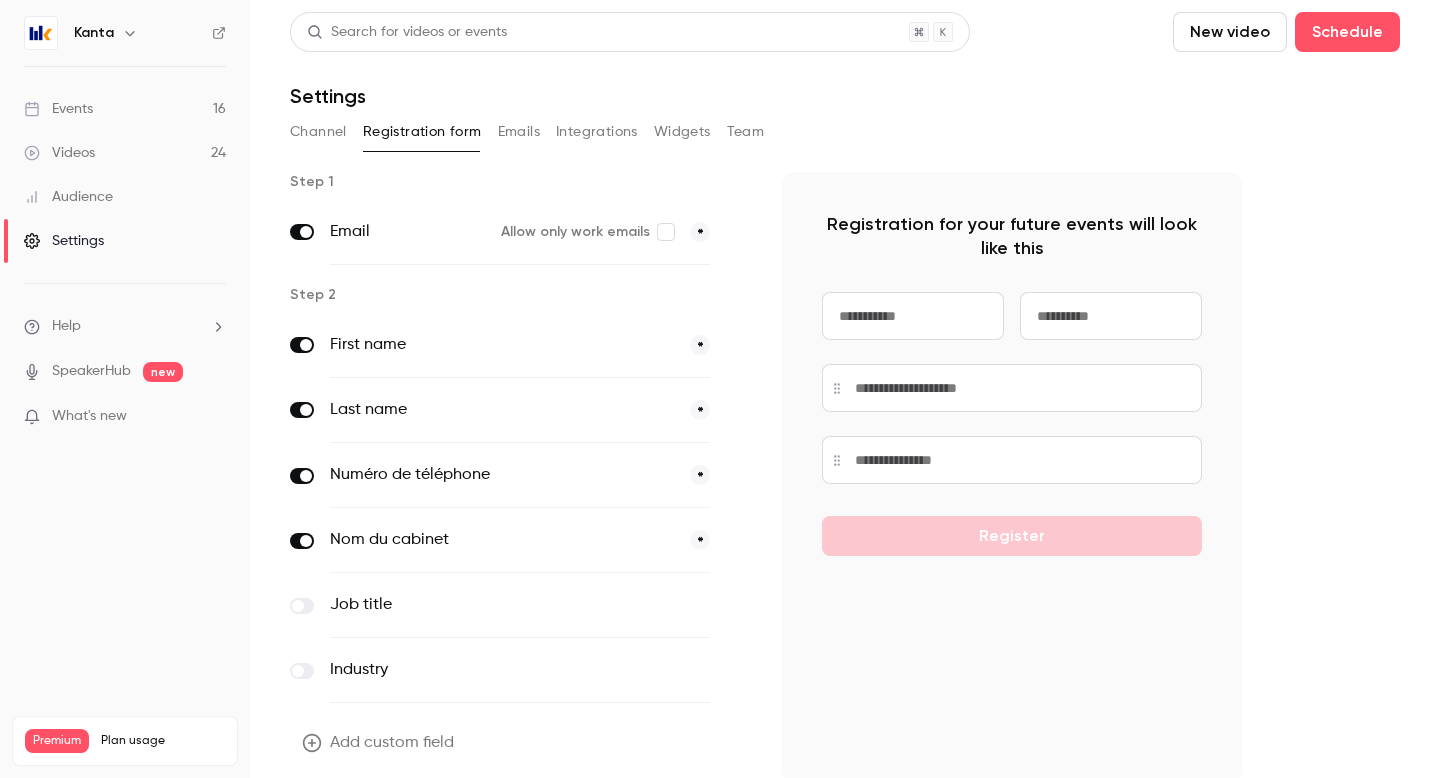 click 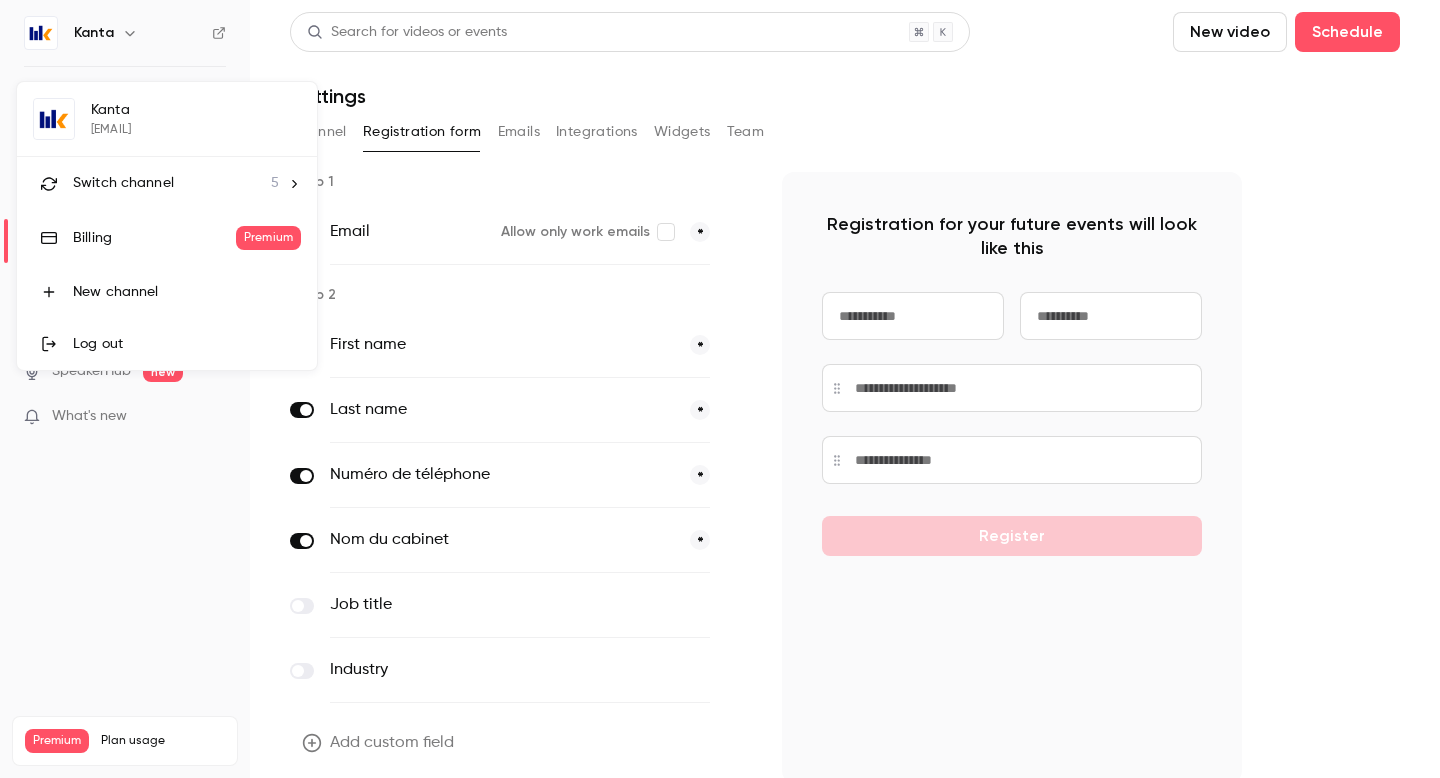 click at bounding box center [720, 389] 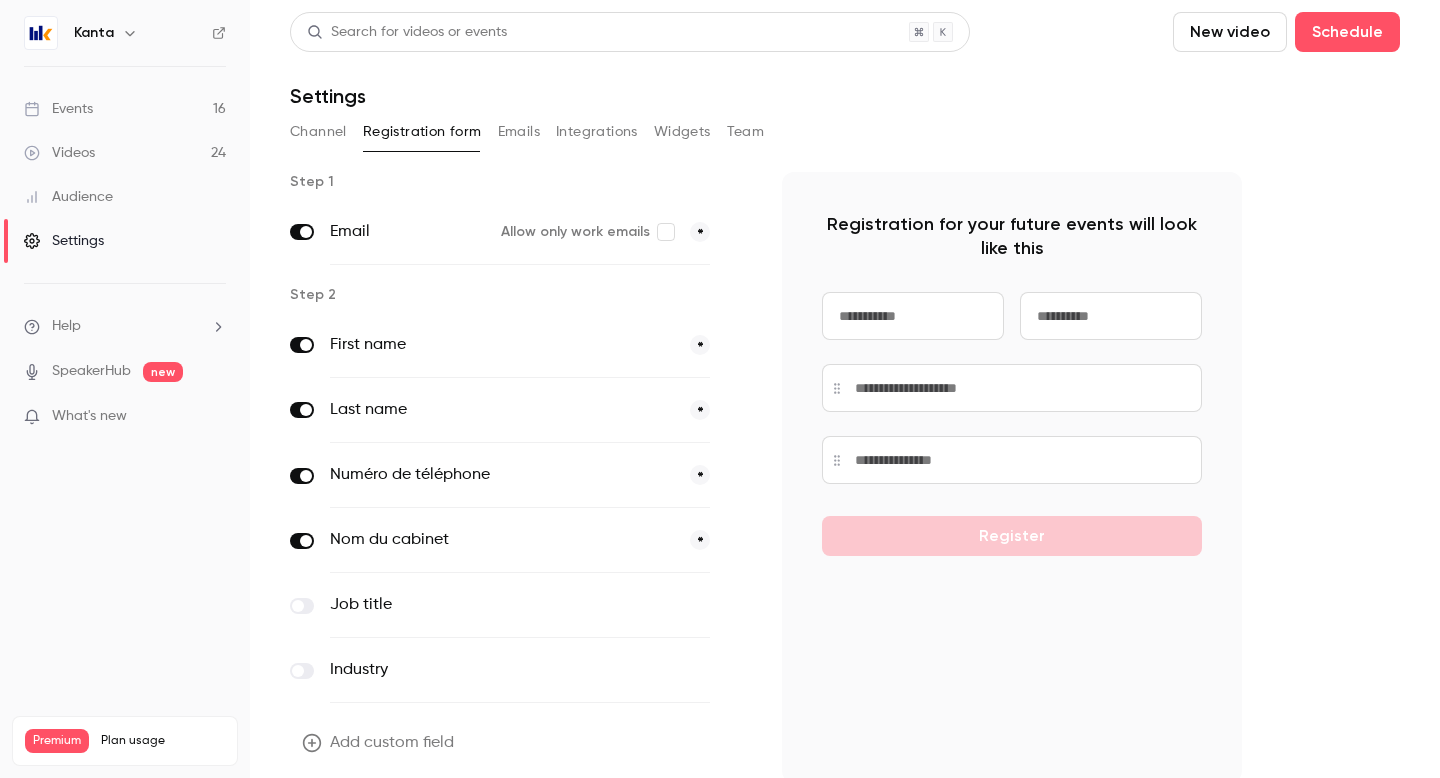 click 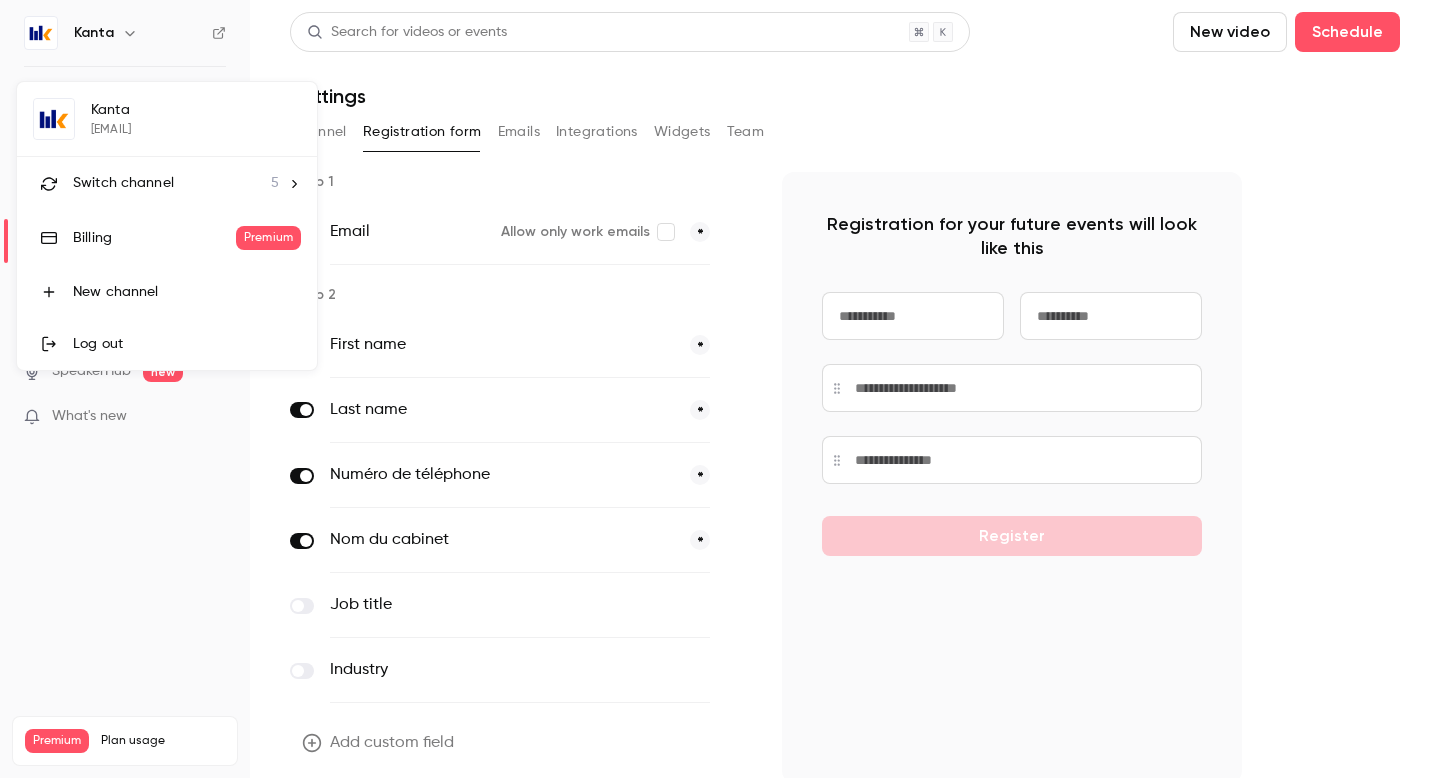 click on "Log out" at bounding box center (167, 344) 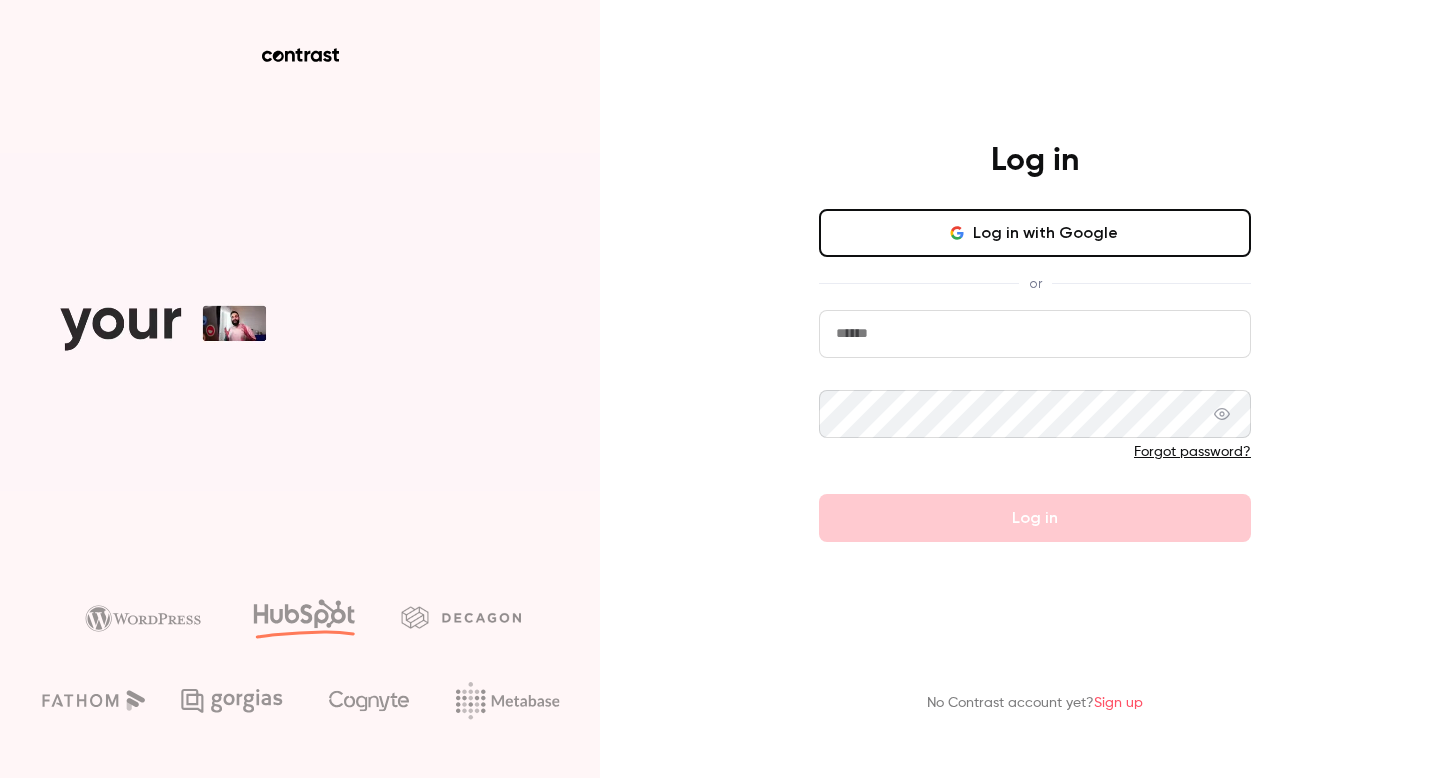 type on "*******" 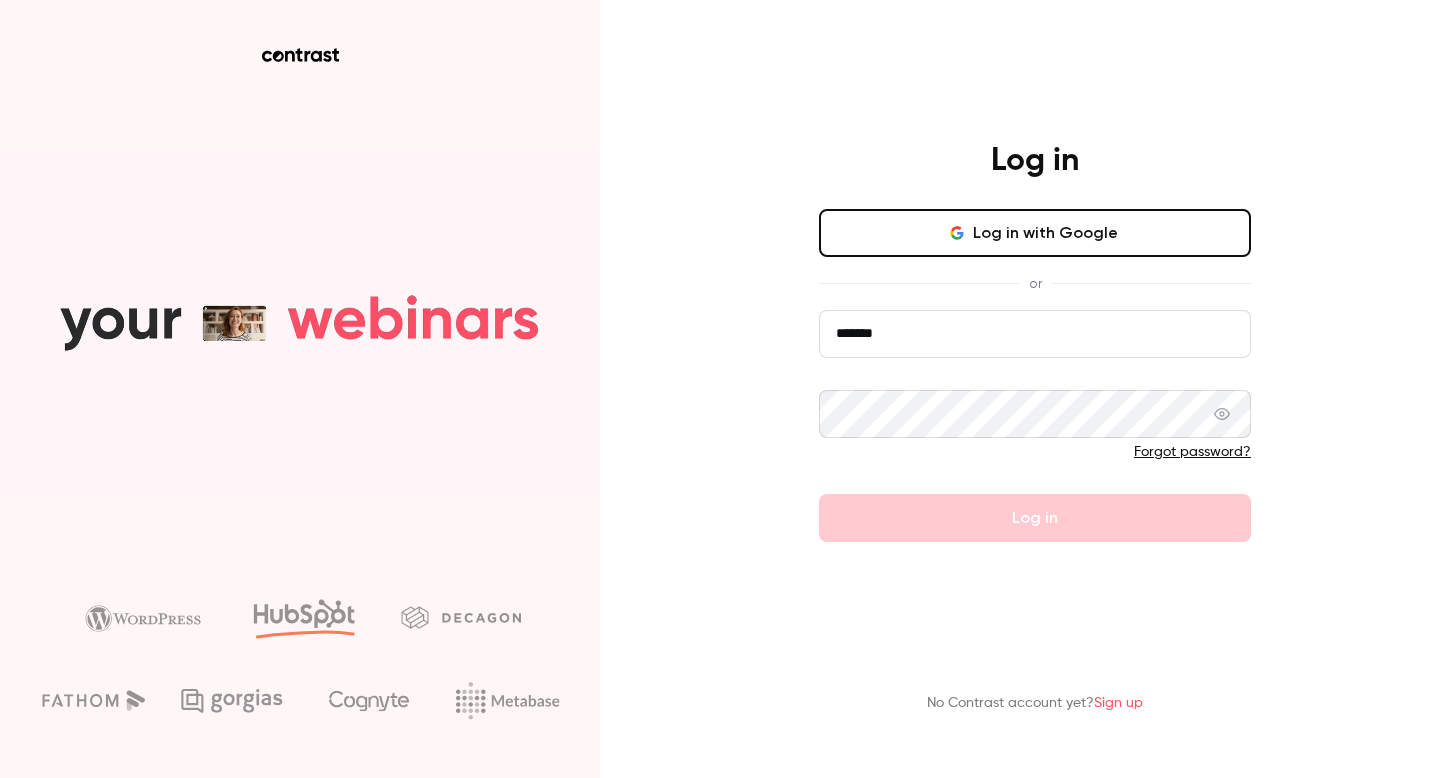 click on "Forgot password?" at bounding box center [1192, 452] 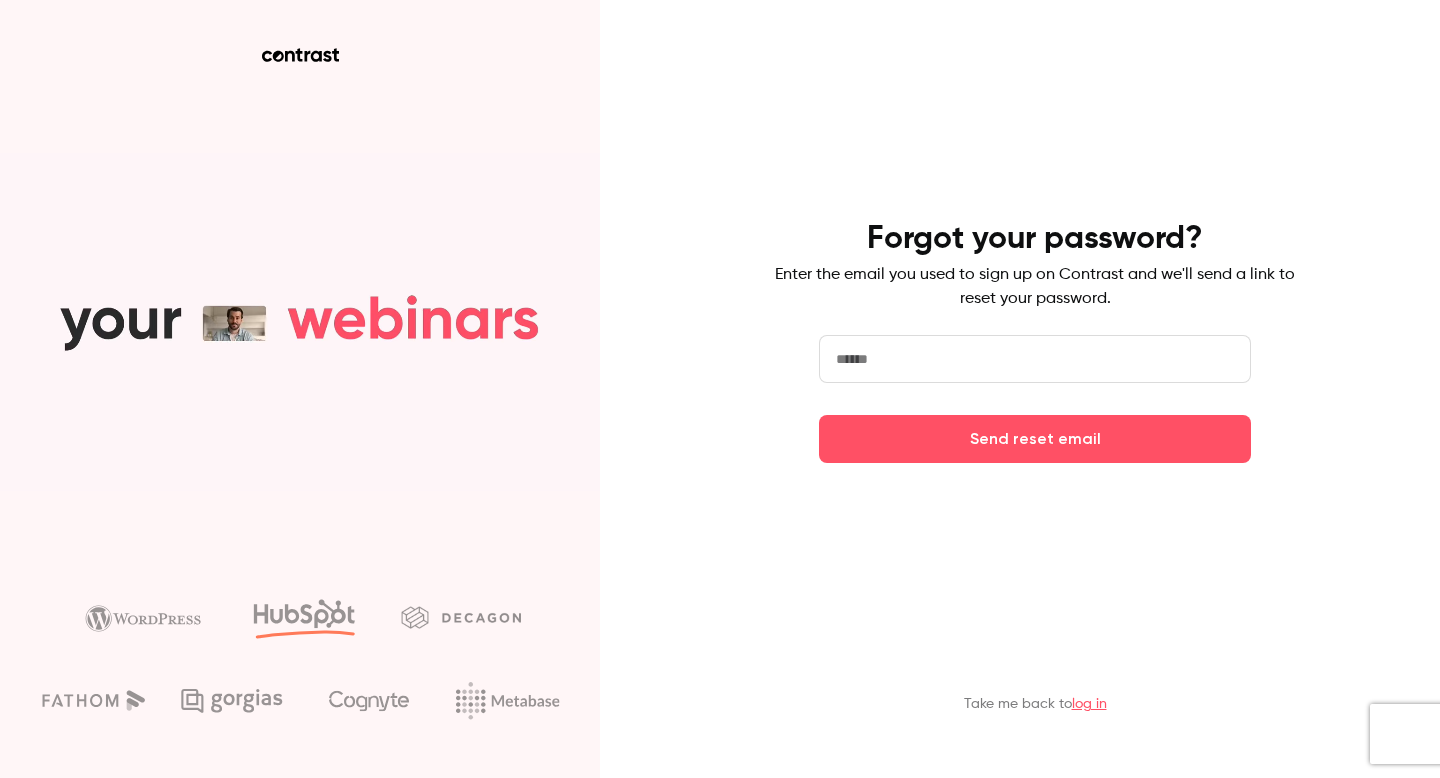 click at bounding box center [1035, 359] 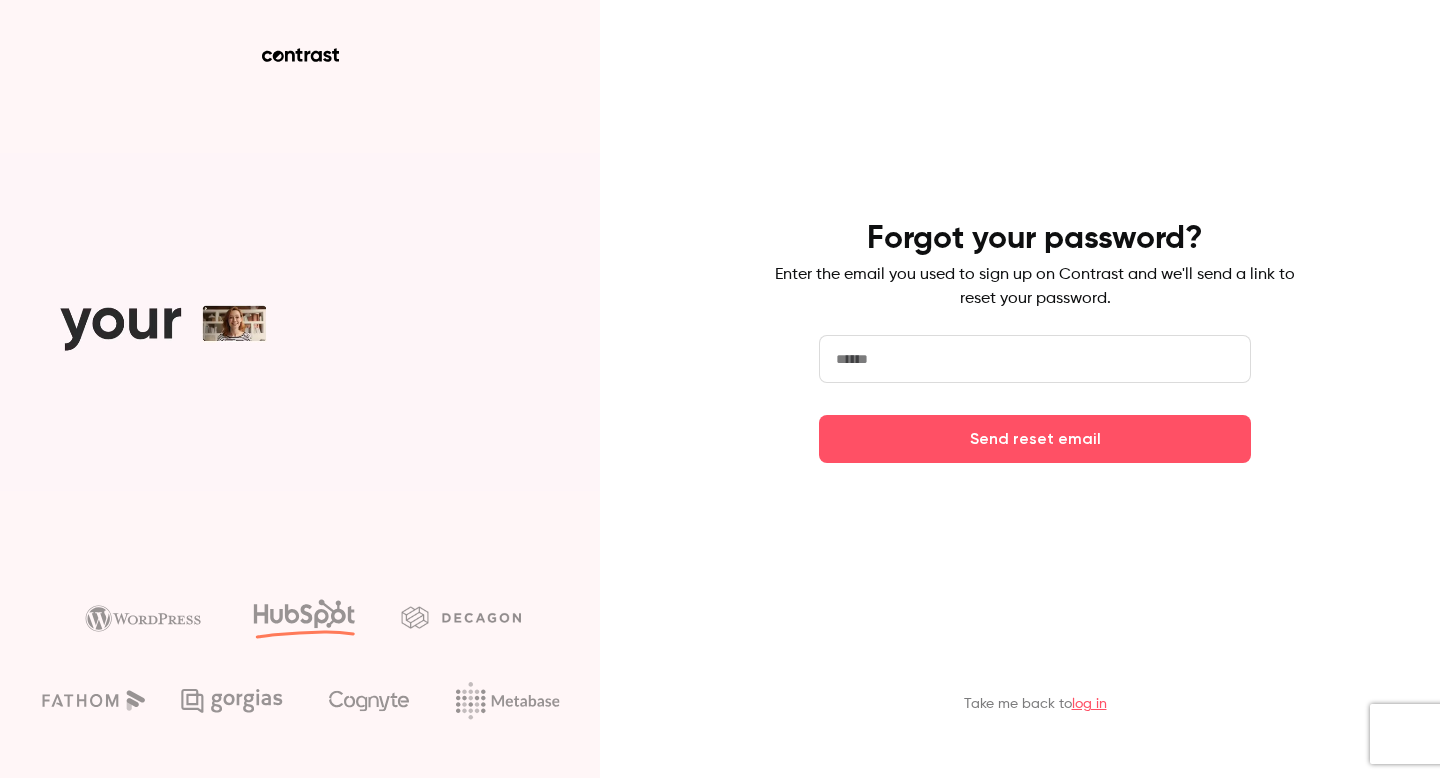 click at bounding box center (1035, 359) 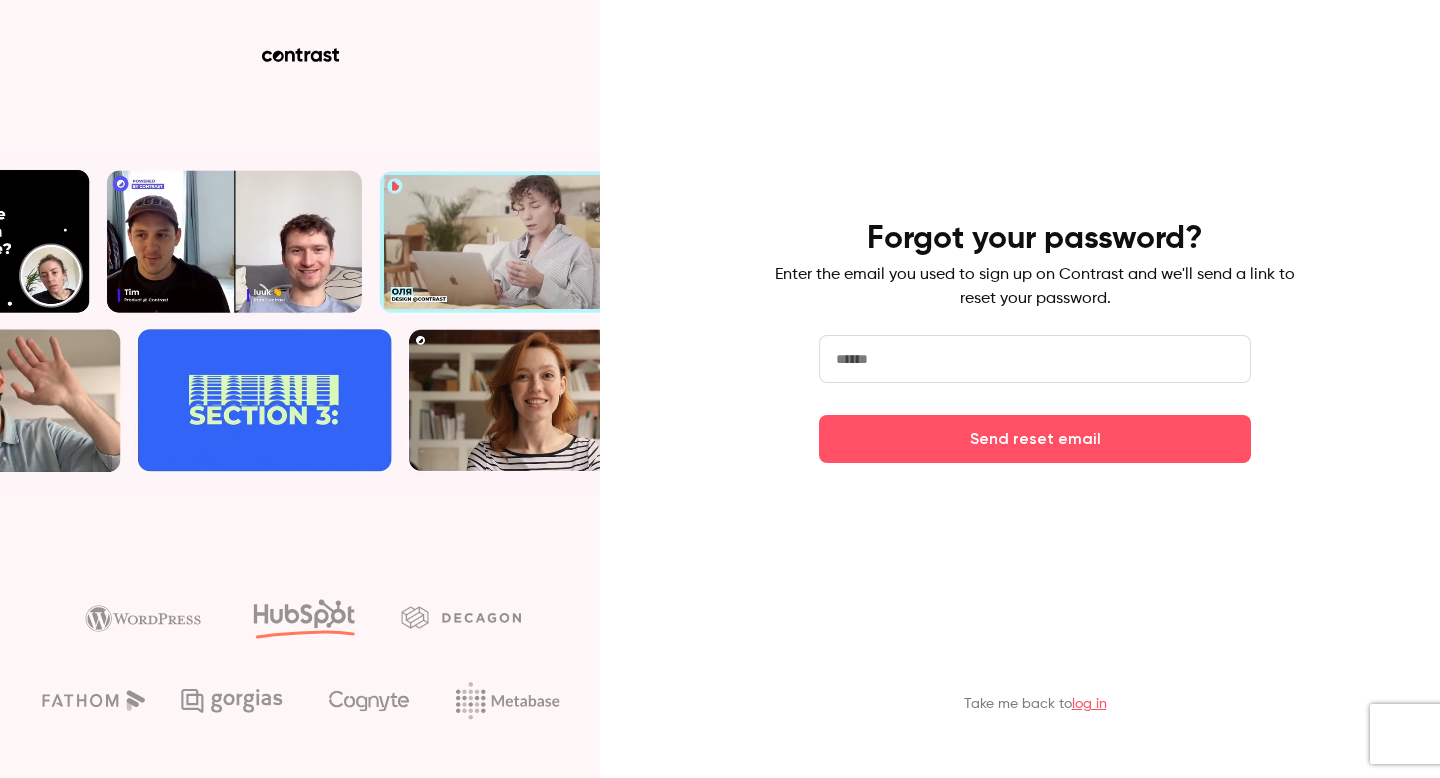 click at bounding box center [1035, 359] 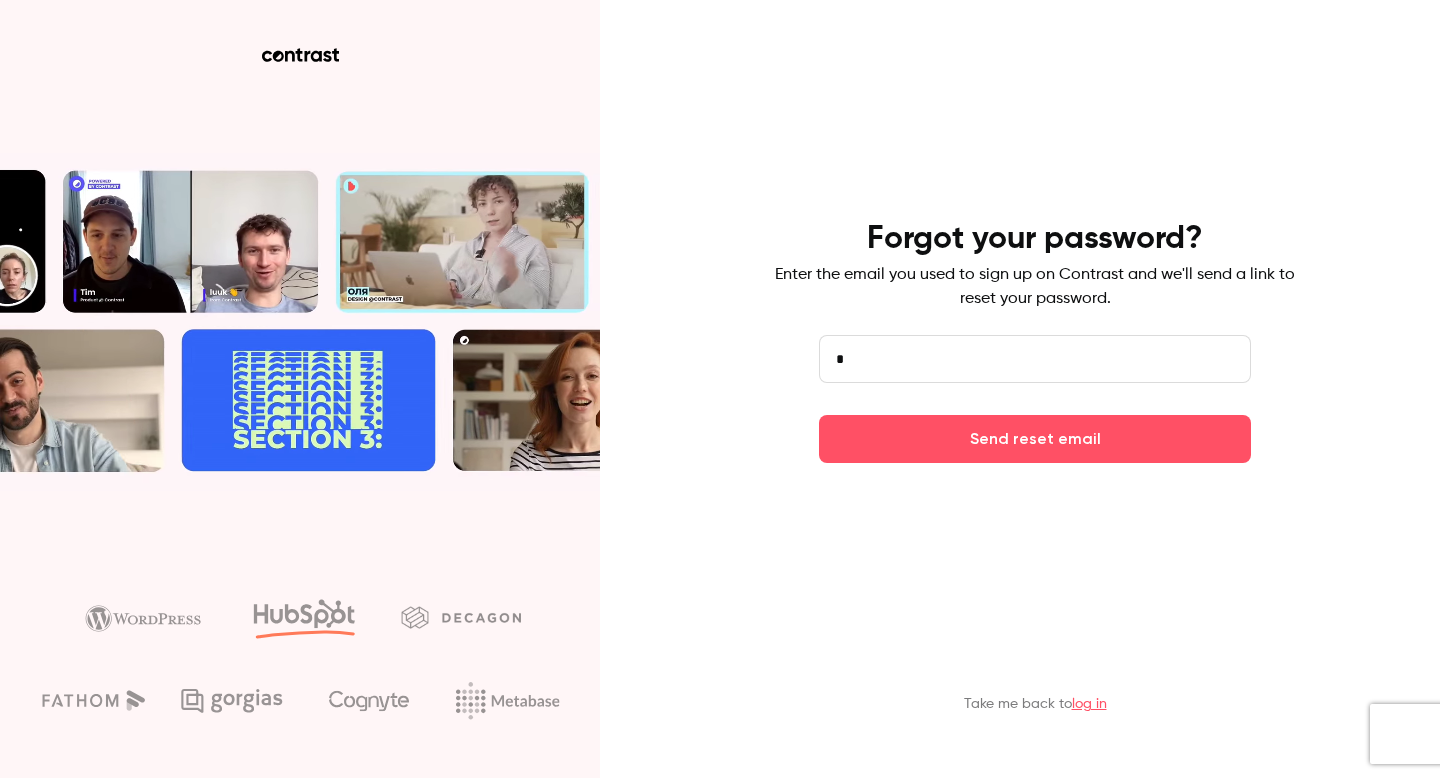 type on "*" 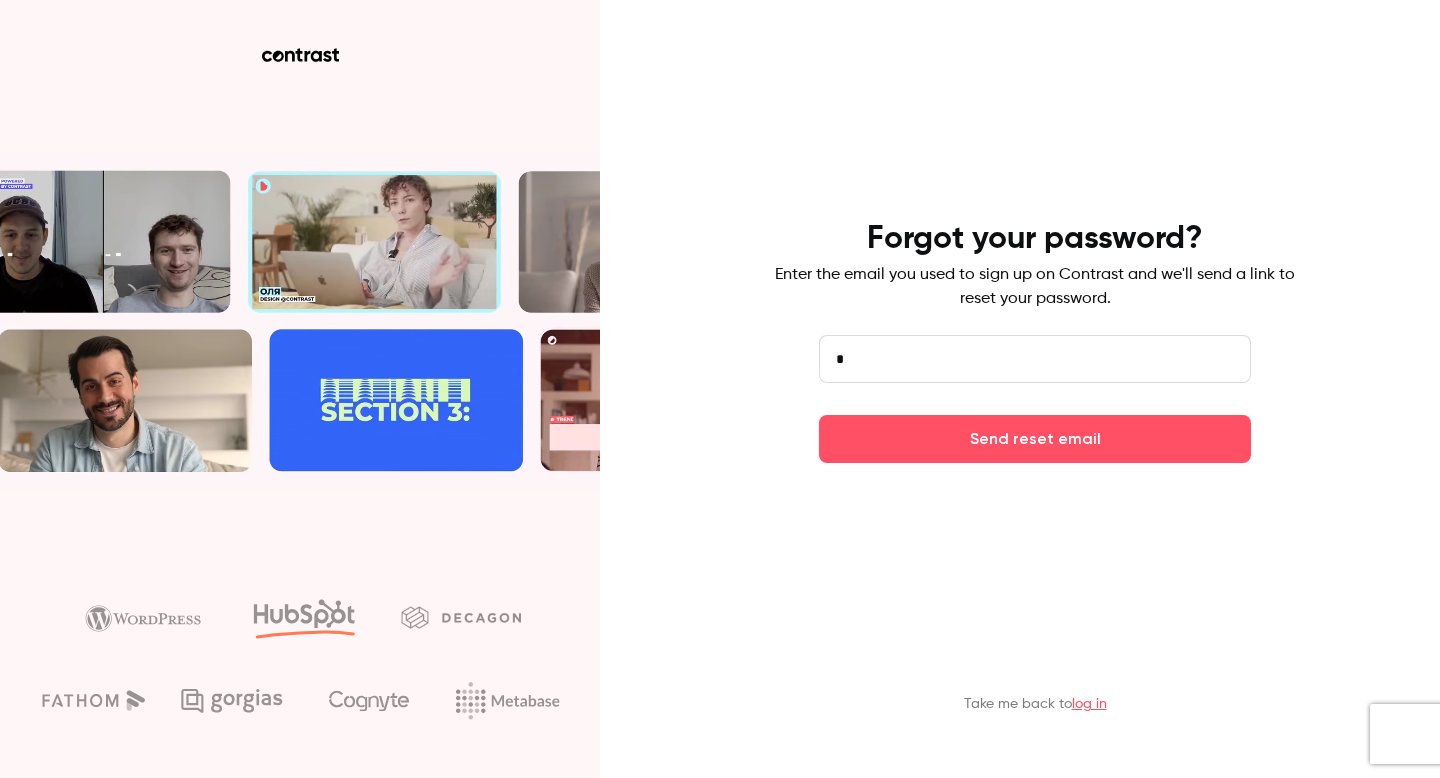 type 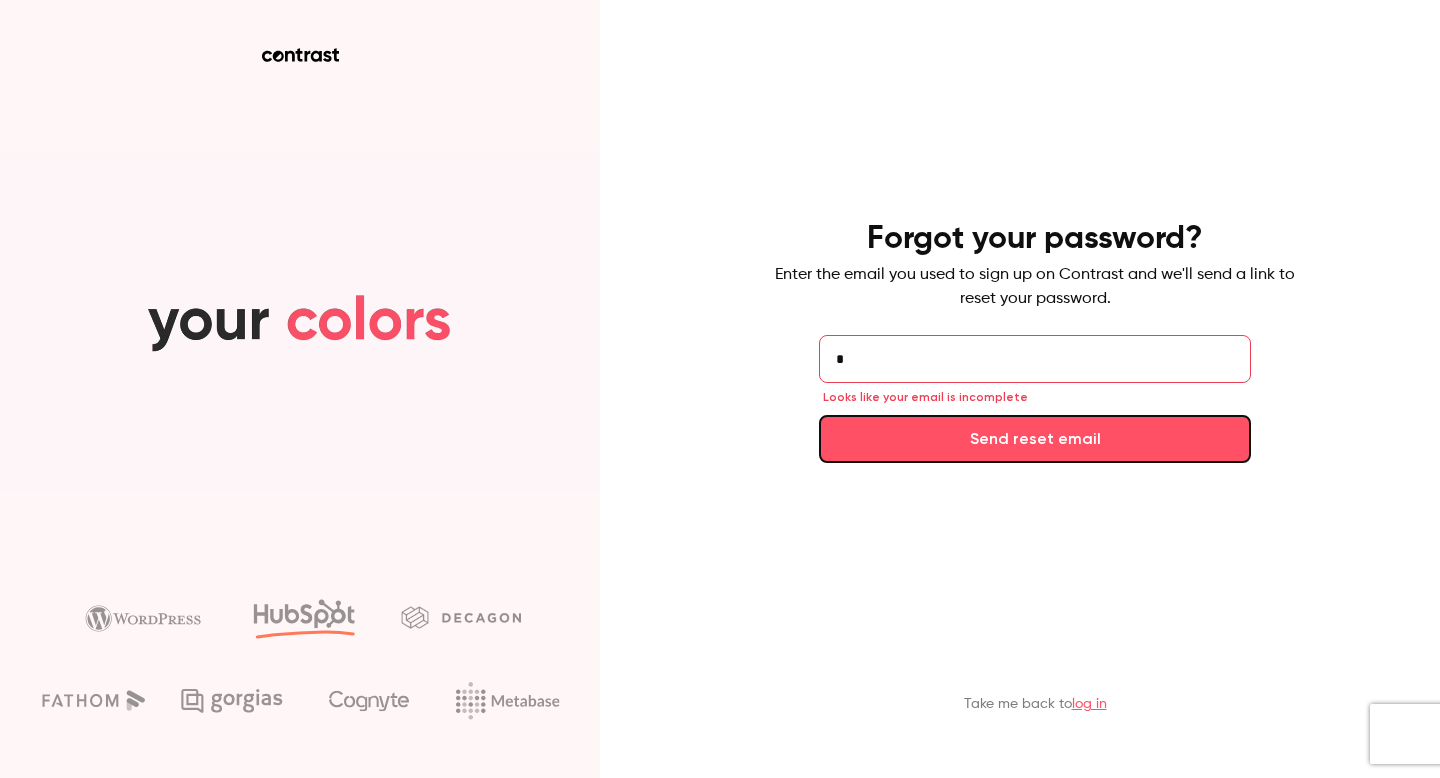 click on "*" at bounding box center (1035, 359) 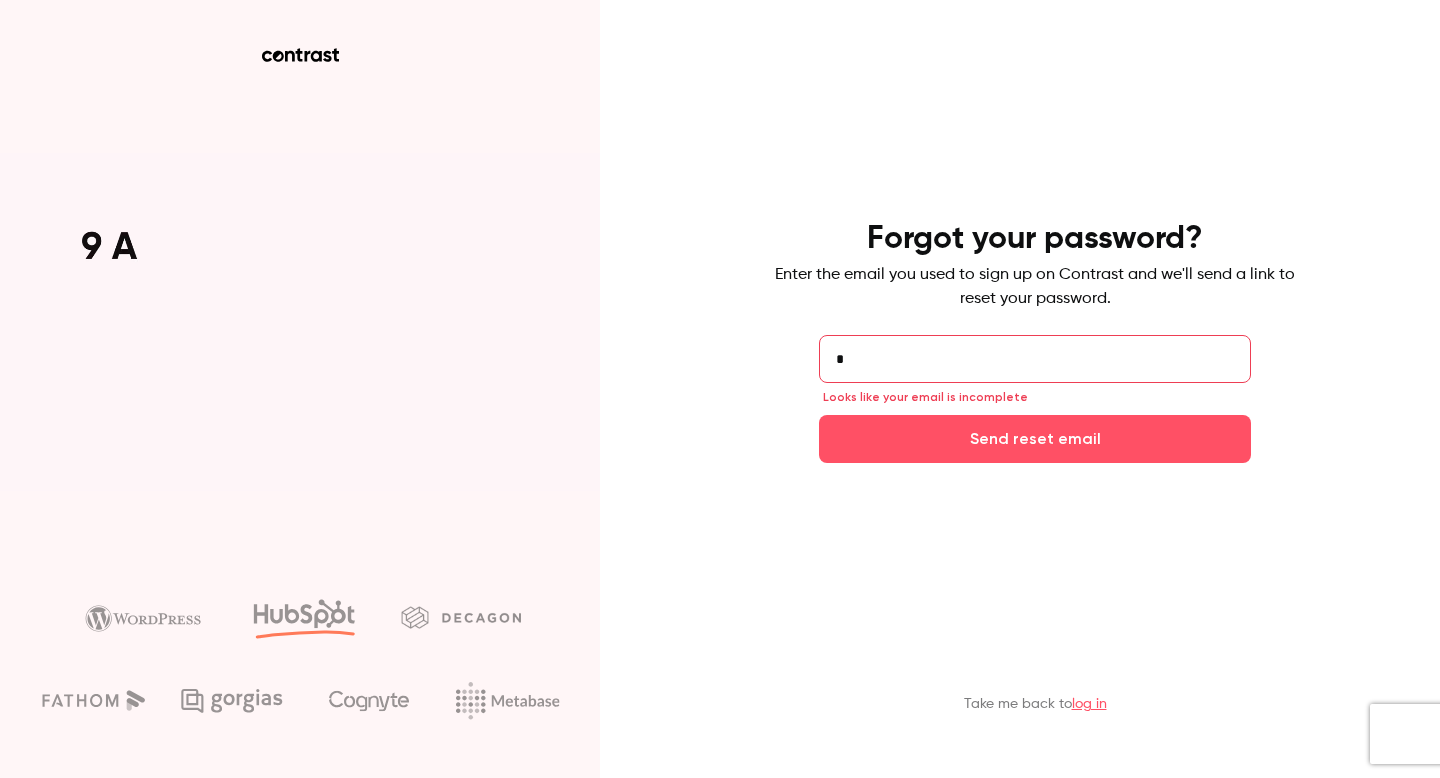 click on "*" at bounding box center [1035, 359] 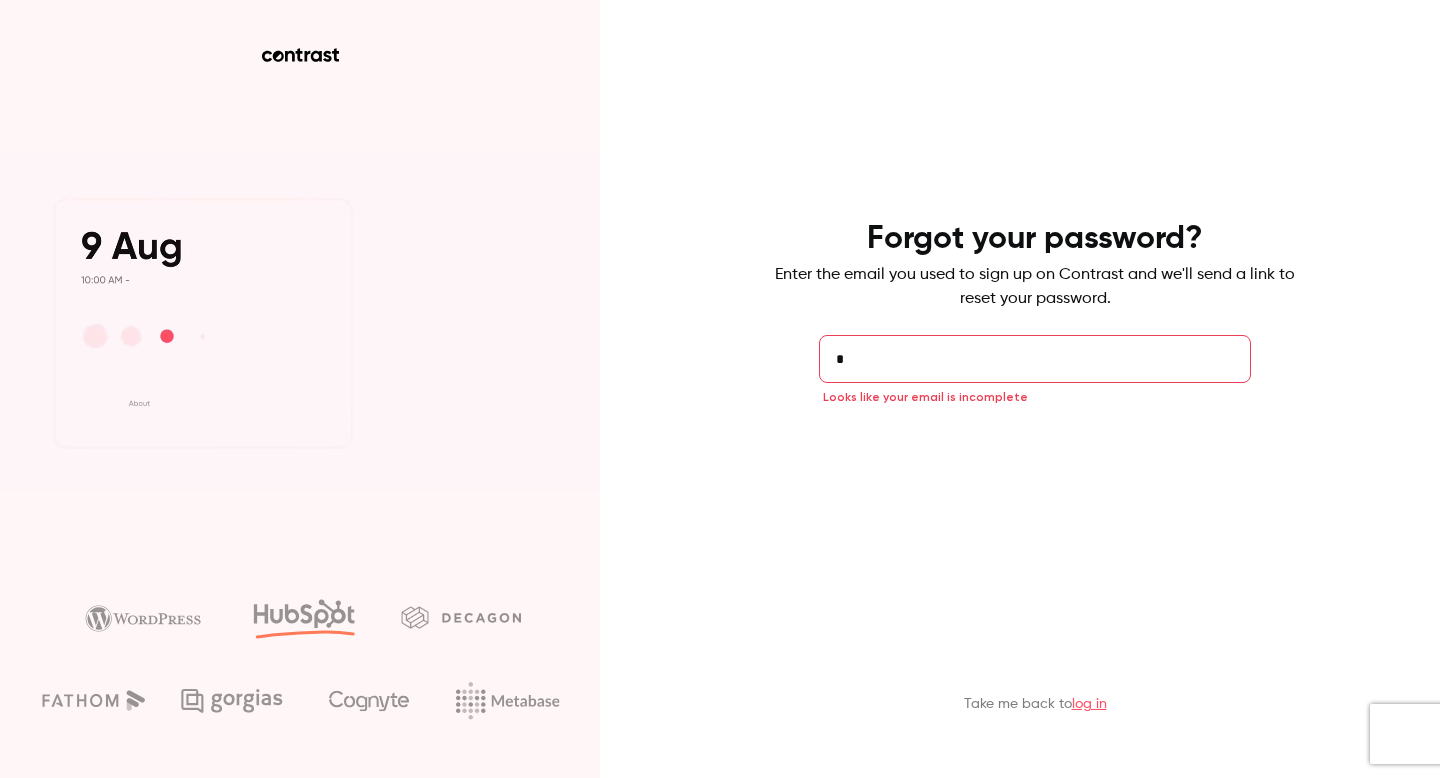 type on "**********" 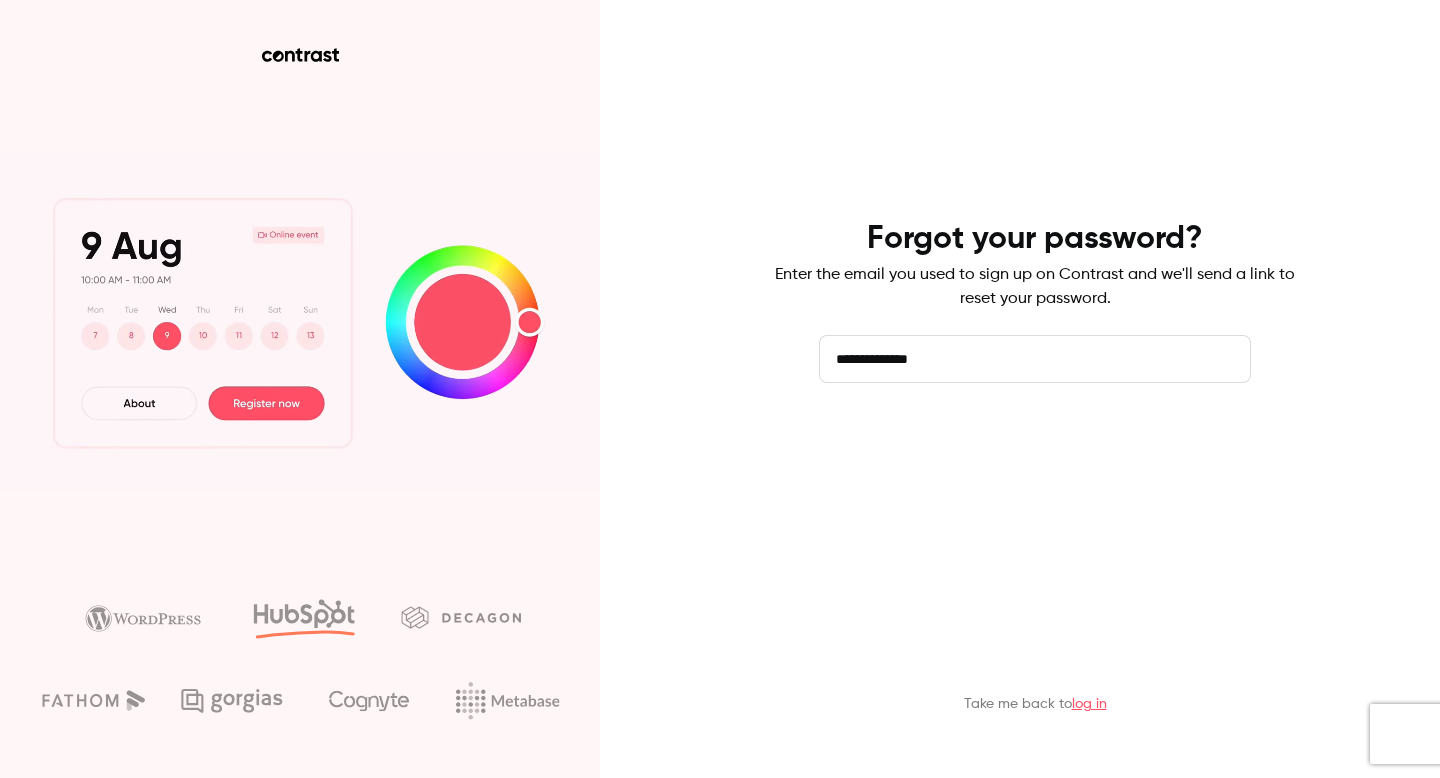 click on "Send reset email" at bounding box center [1035, 439] 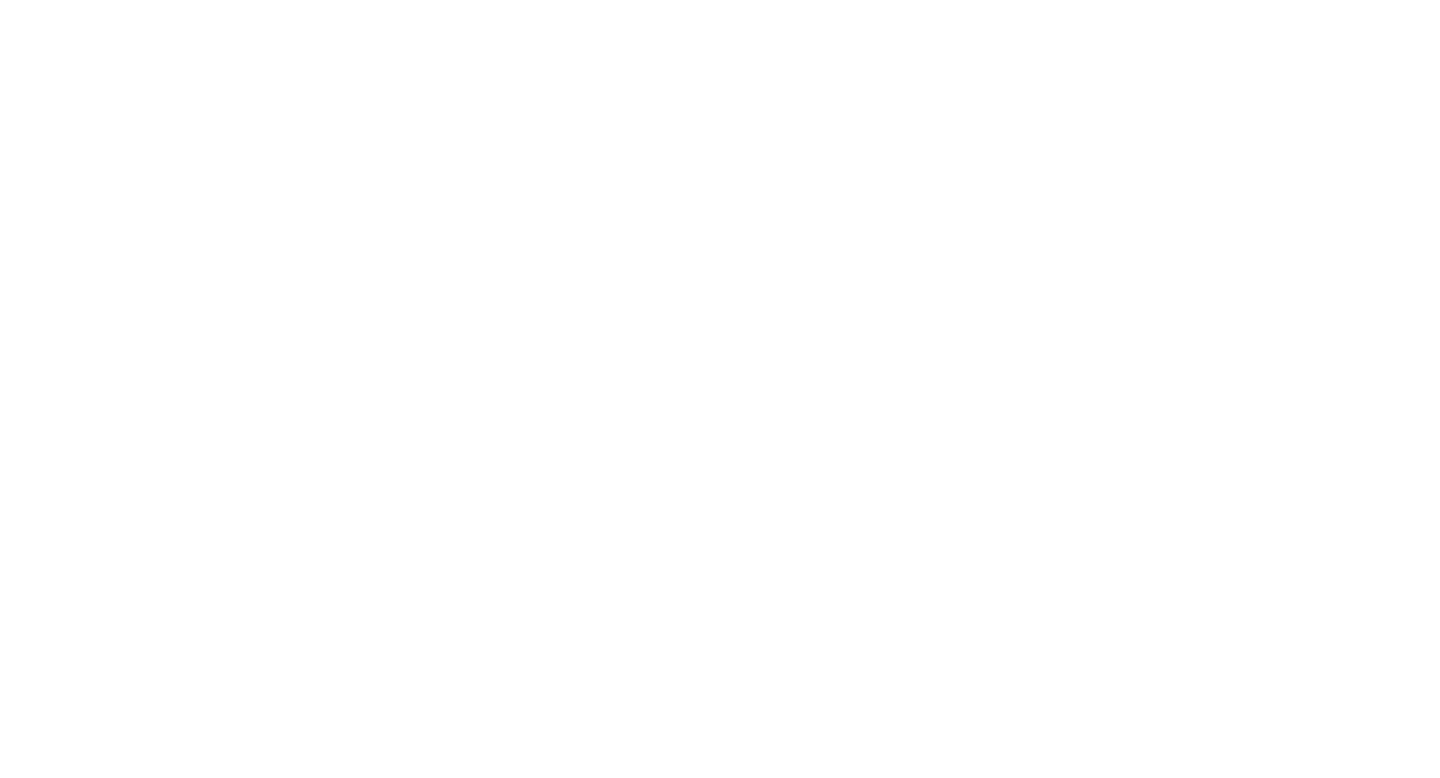scroll, scrollTop: 0, scrollLeft: 0, axis: both 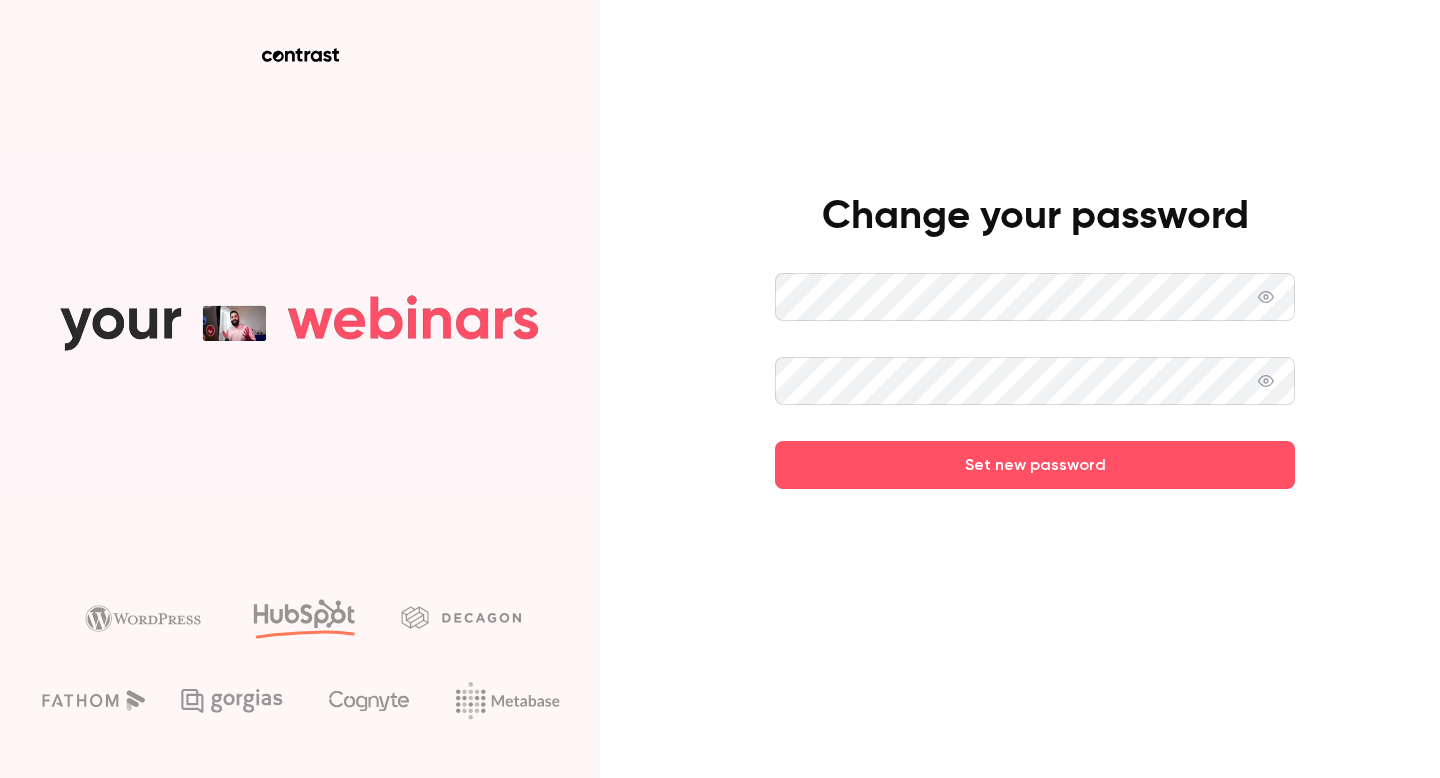 click on "Set new password" at bounding box center [1035, 465] 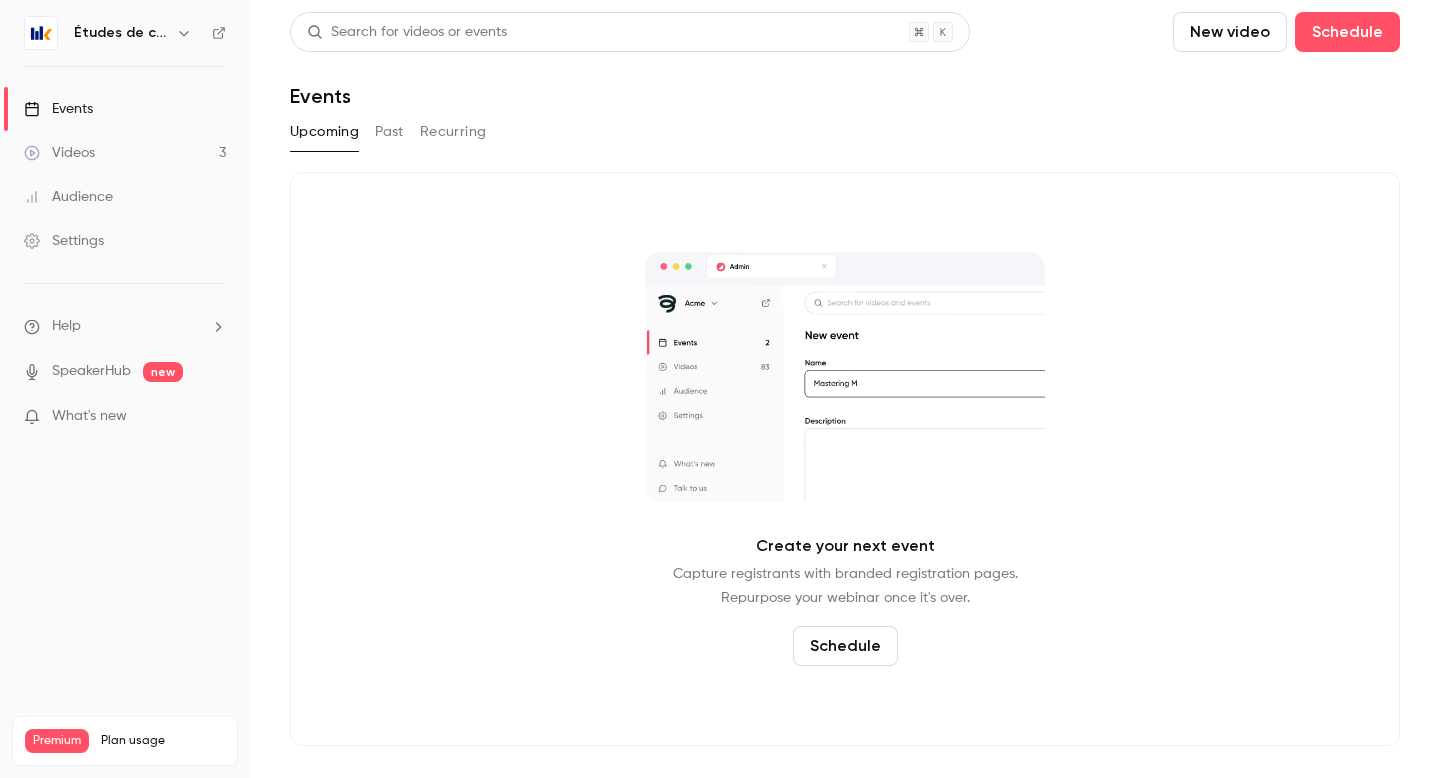 click on "Études de cas" at bounding box center [121, 33] 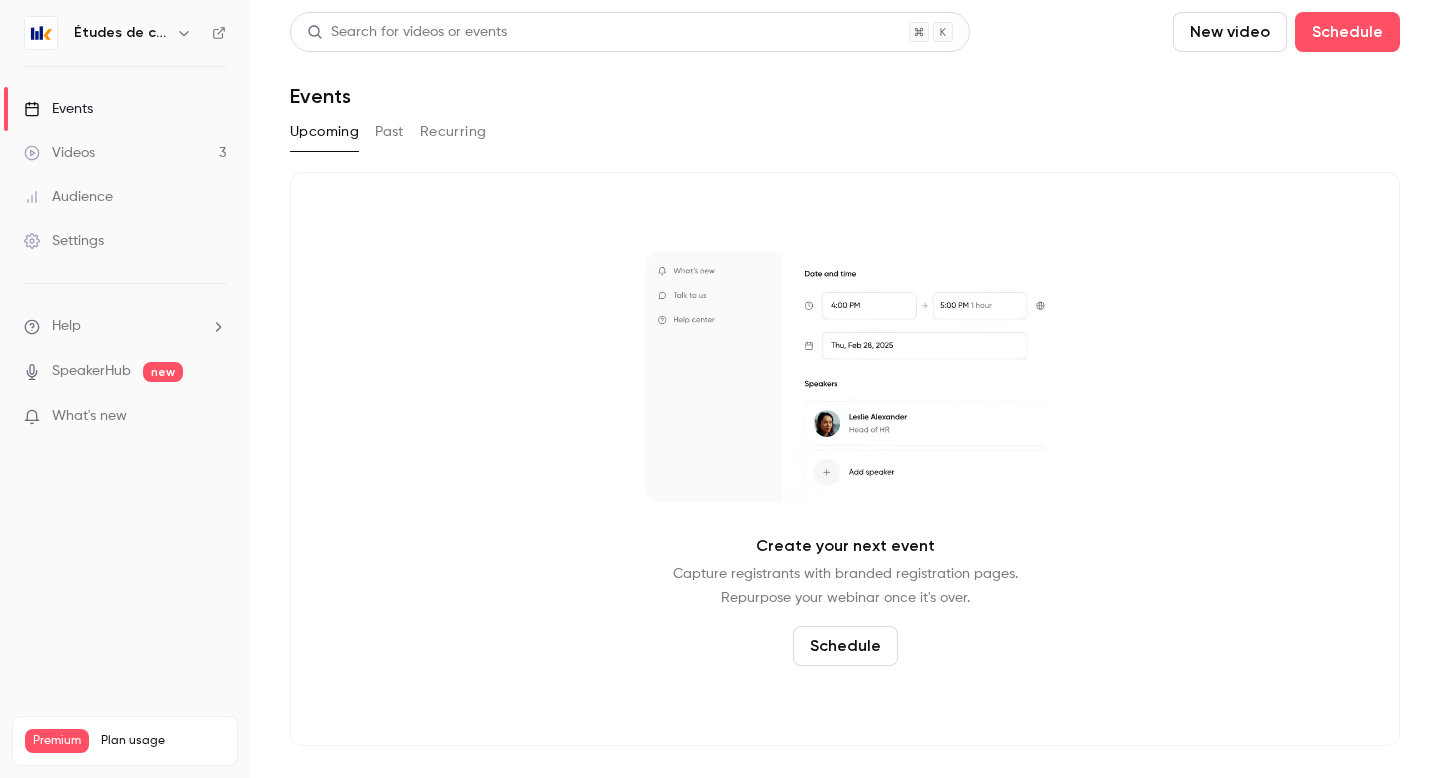 click on "Études de cas" at bounding box center [135, 33] 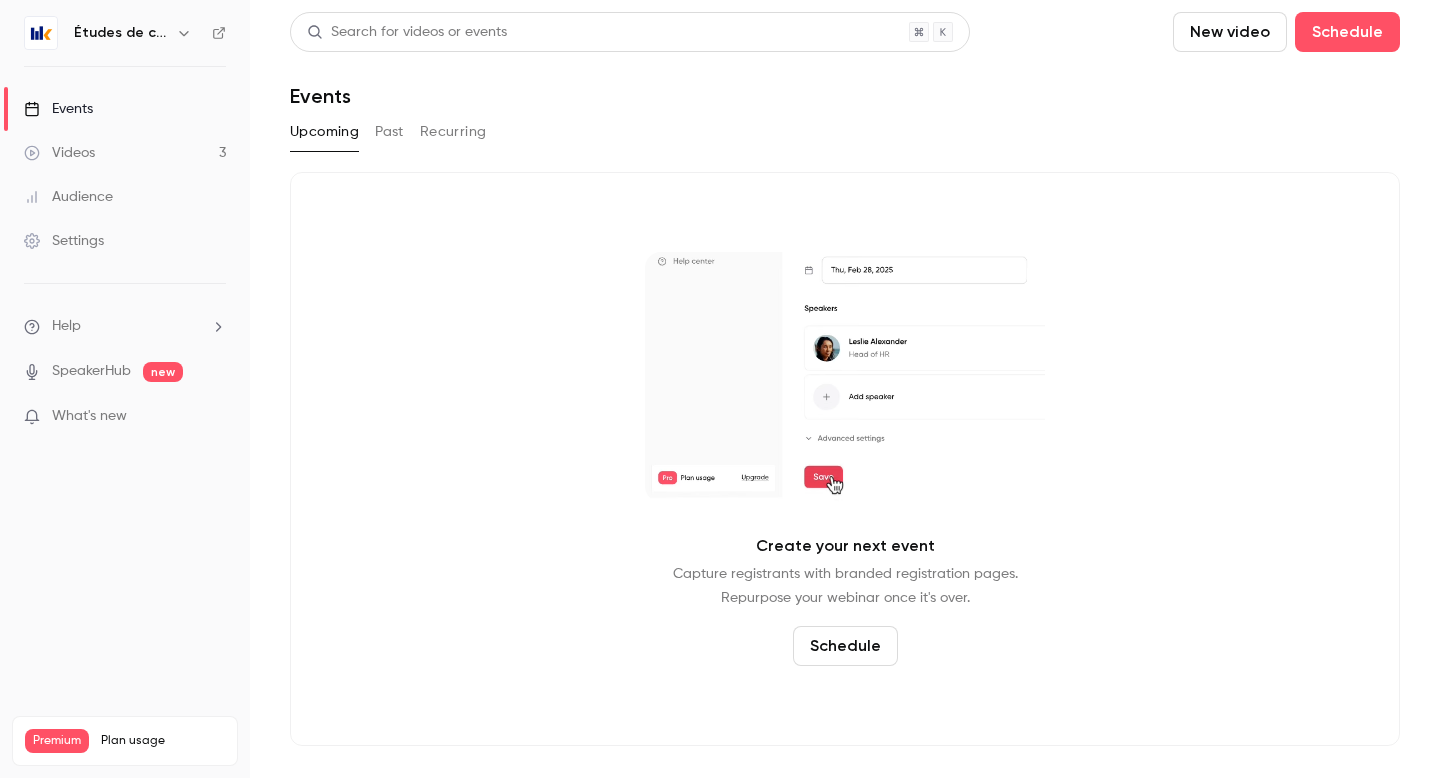 click 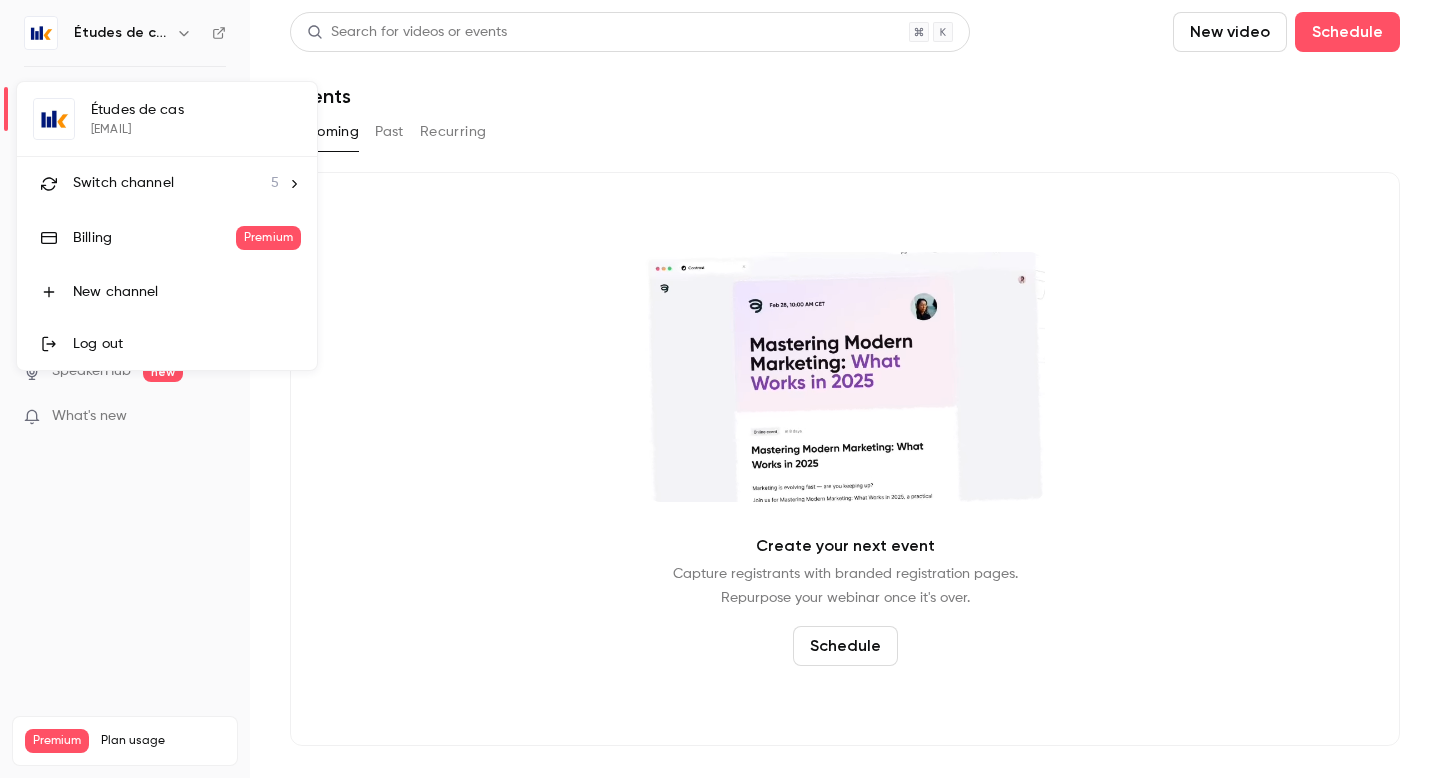click on "Switch channel 5" at bounding box center [167, 183] 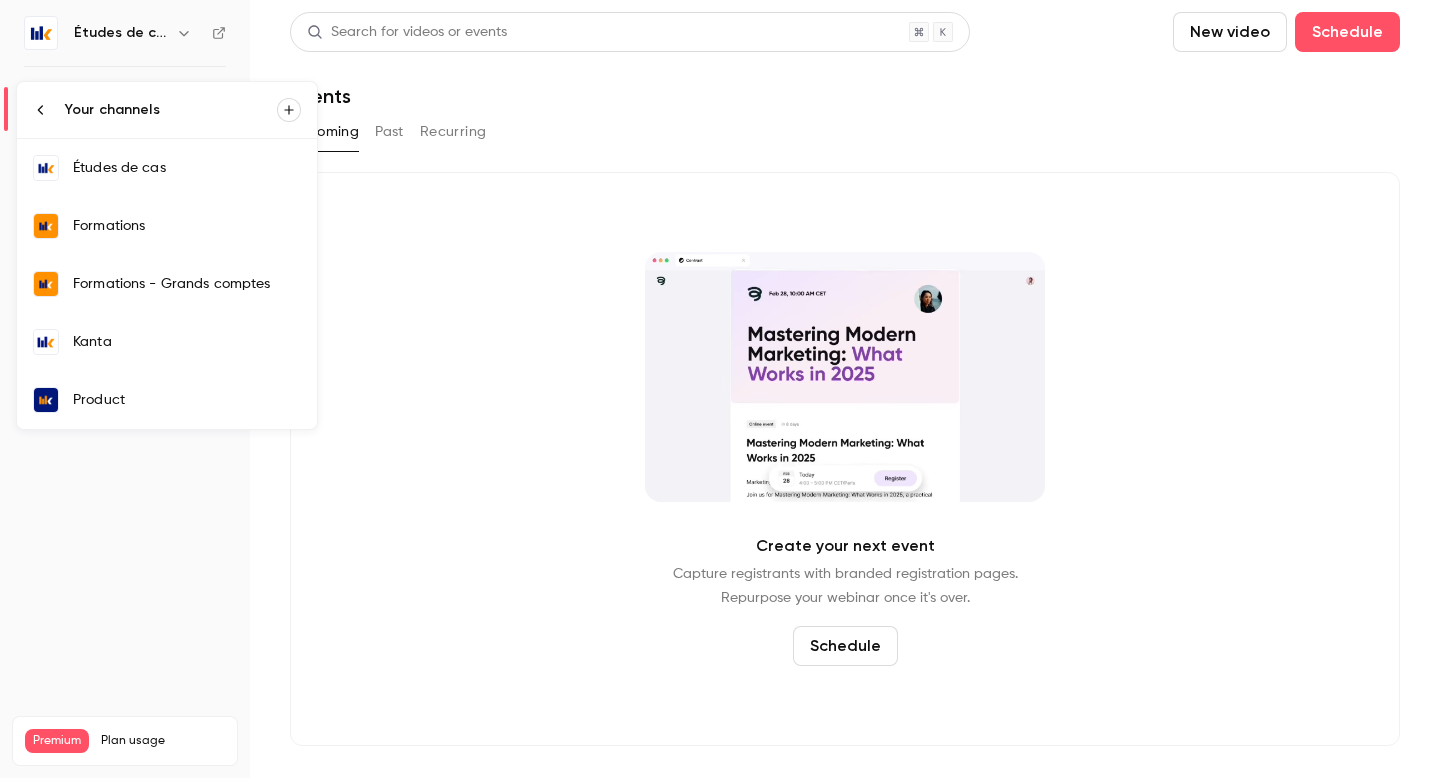 click on "Kanta" at bounding box center [187, 342] 